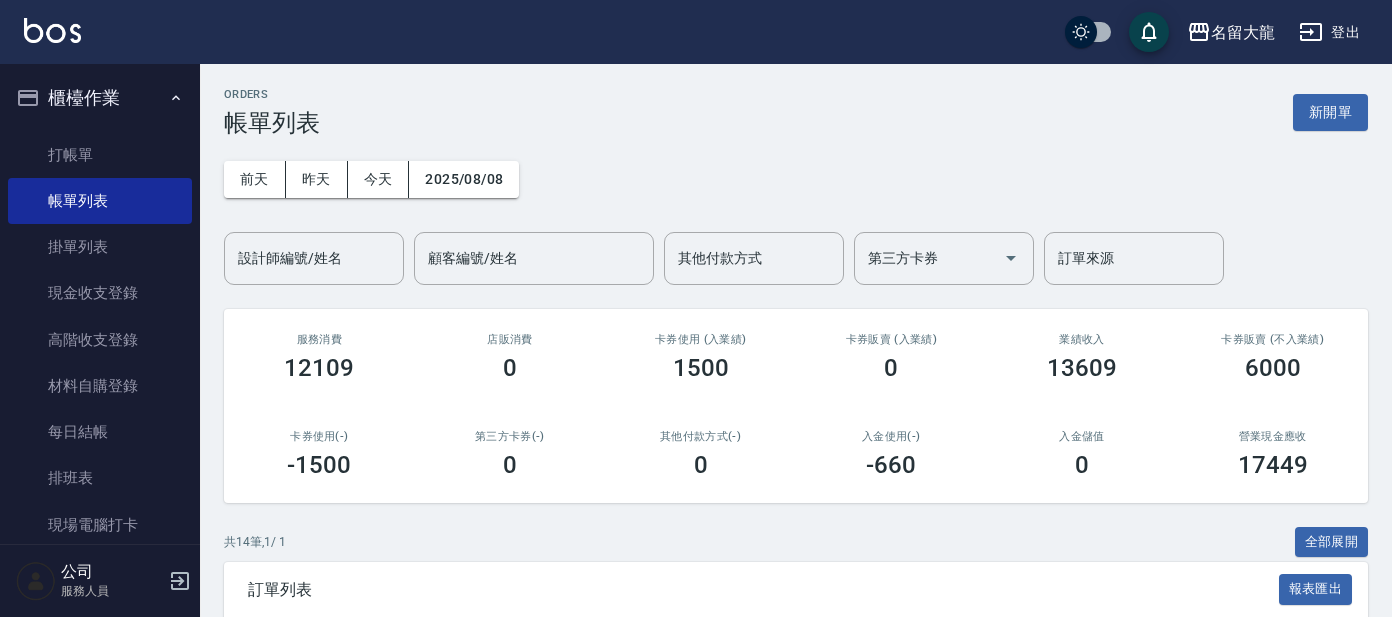 scroll, scrollTop: 0, scrollLeft: 0, axis: both 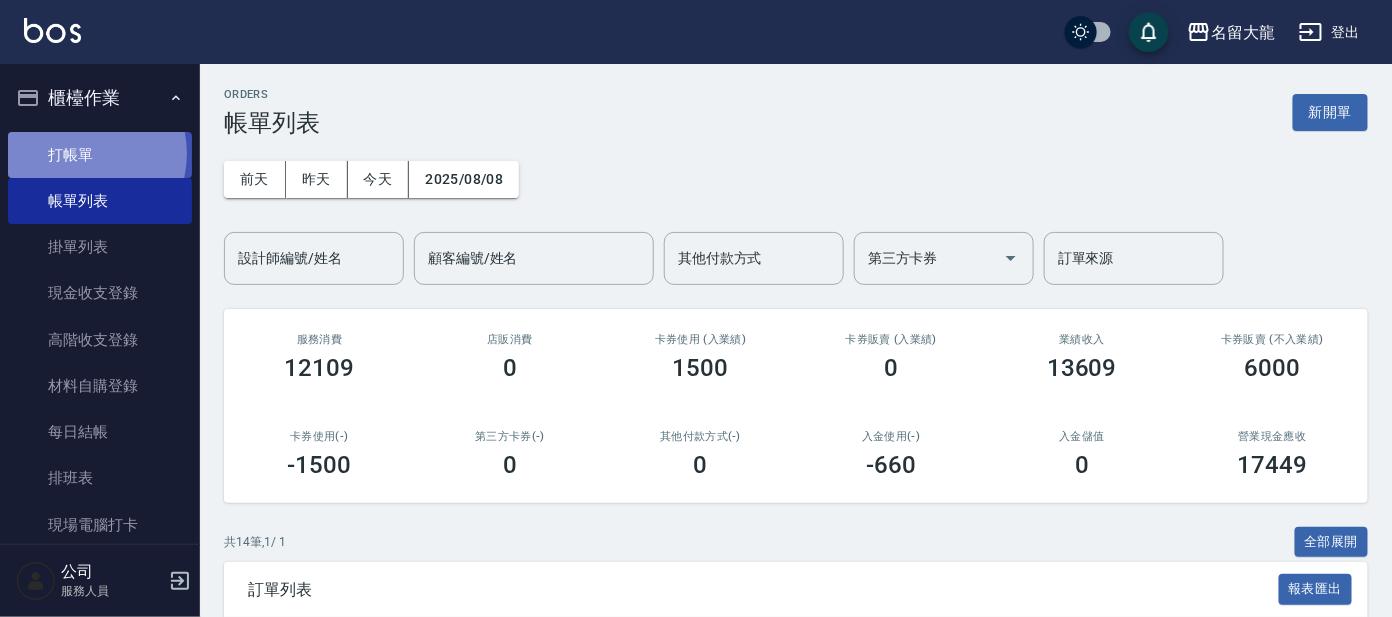 drag, startPoint x: 0, startPoint y: 0, endPoint x: 80, endPoint y: 155, distance: 174.42764 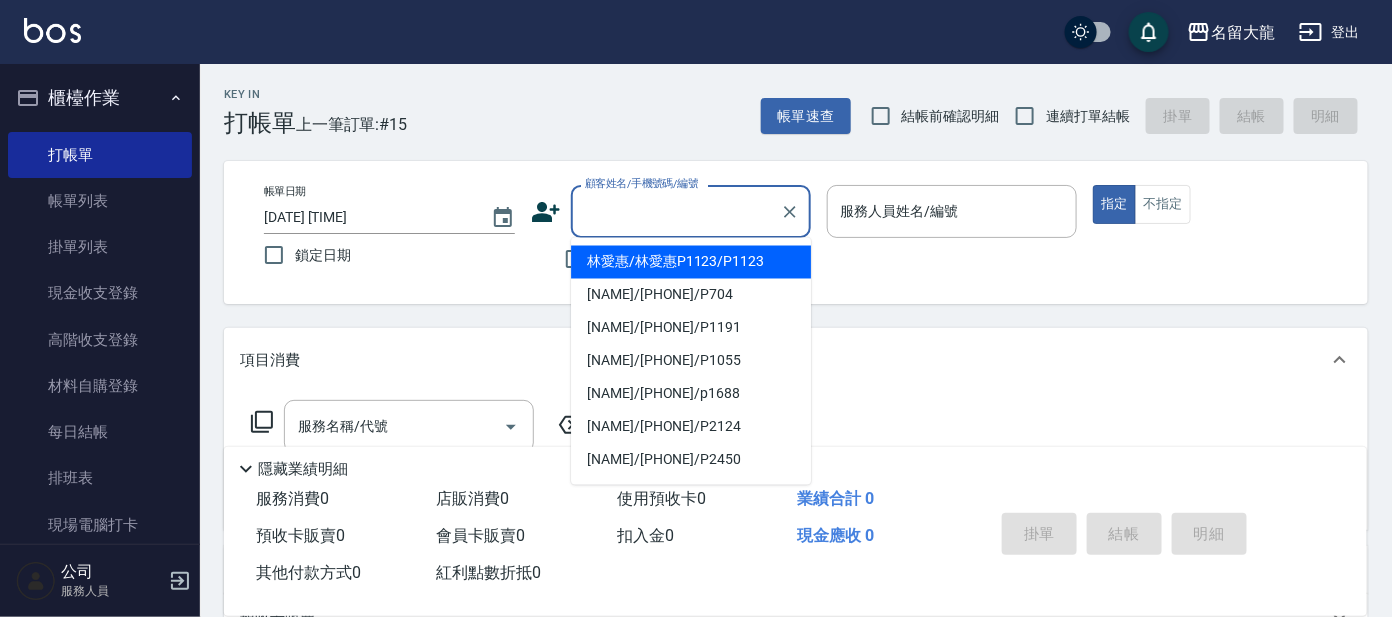 click on "顧客姓名/手機號碼/編號" at bounding box center [676, 211] 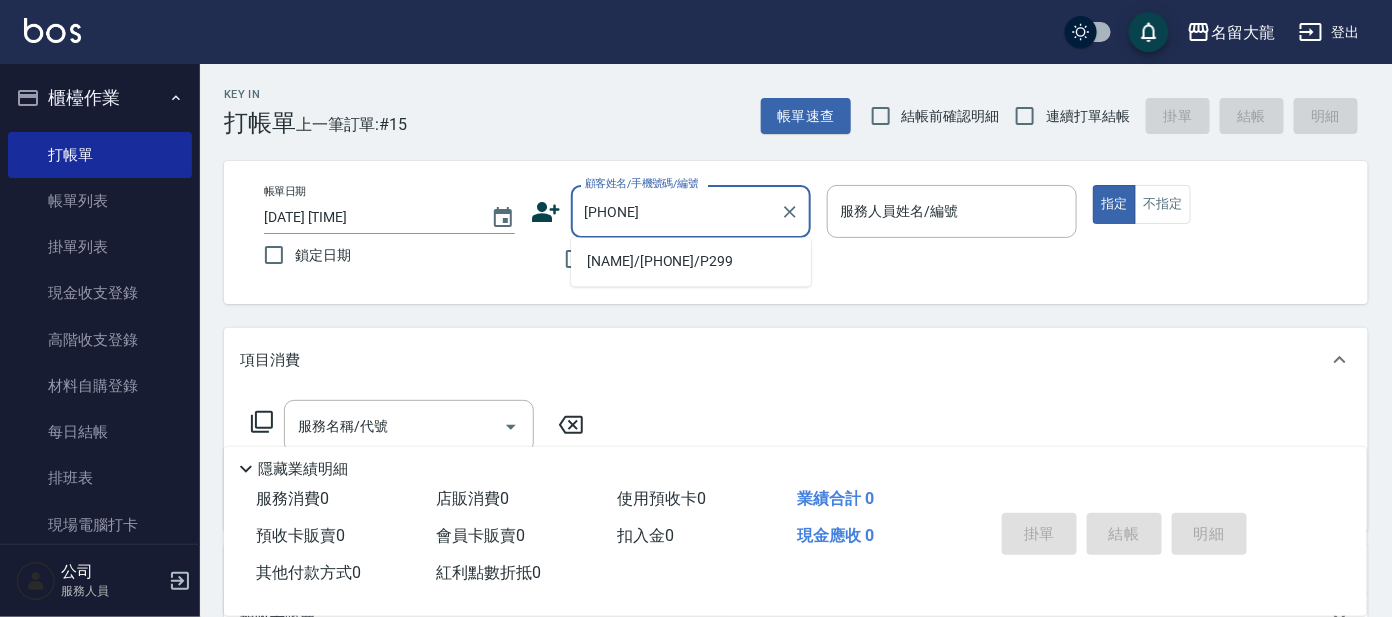 click on "[NAME]/[PHONE]/P299" at bounding box center [691, 262] 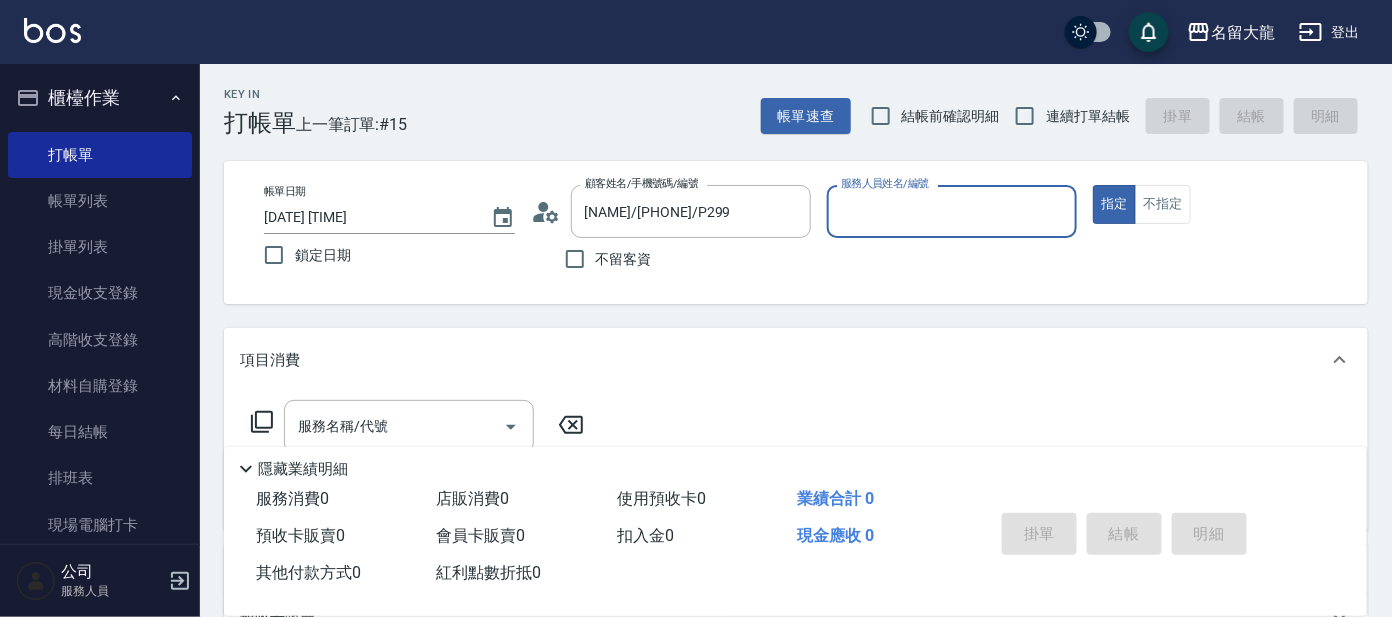 type on "公司 -100" 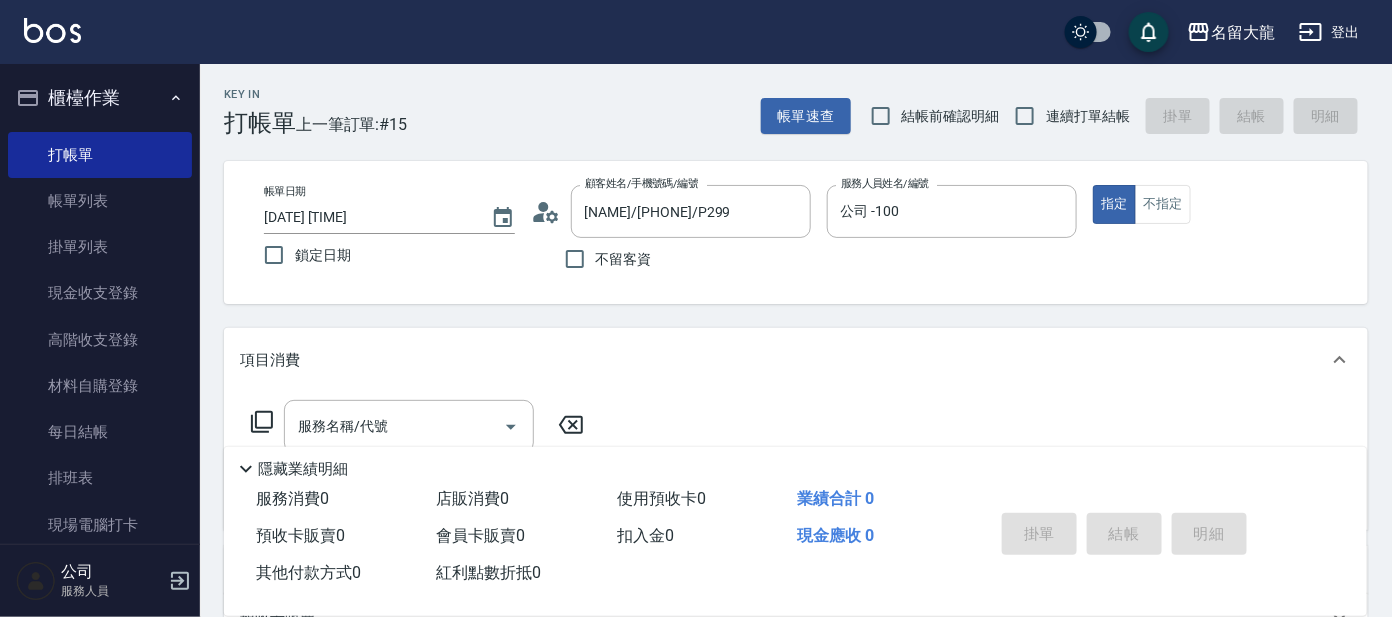 click 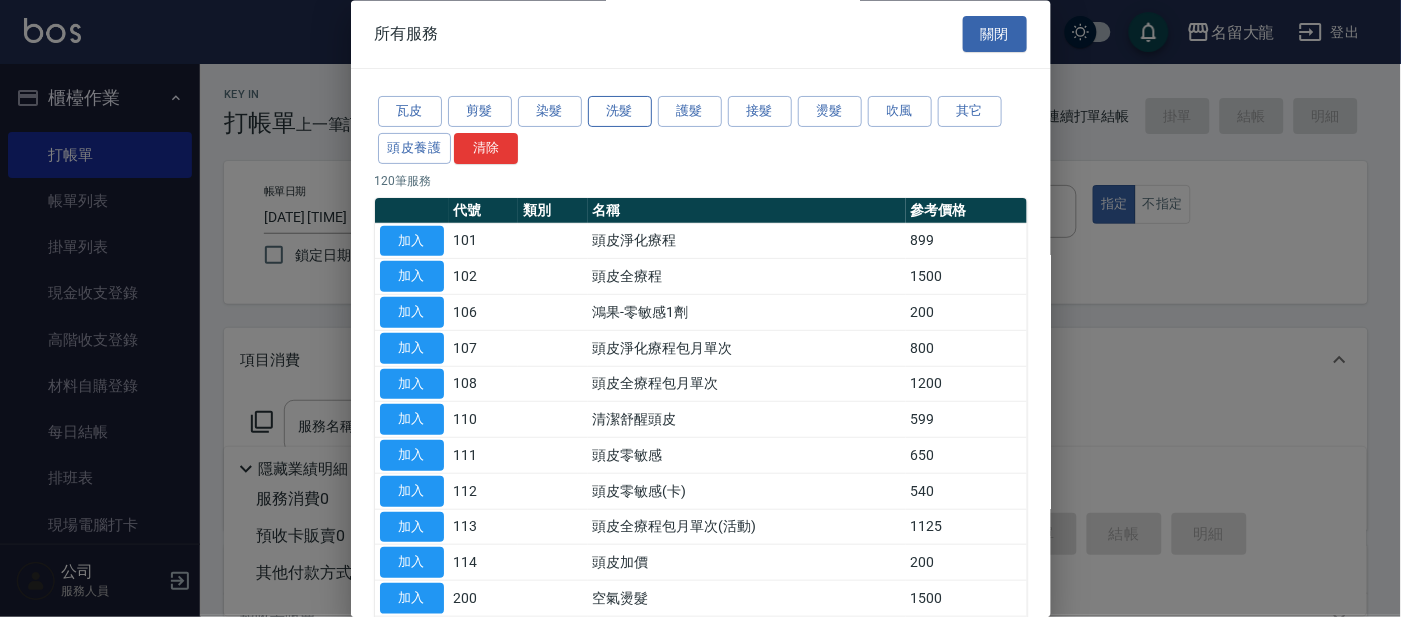 click on "洗髮" at bounding box center [620, 112] 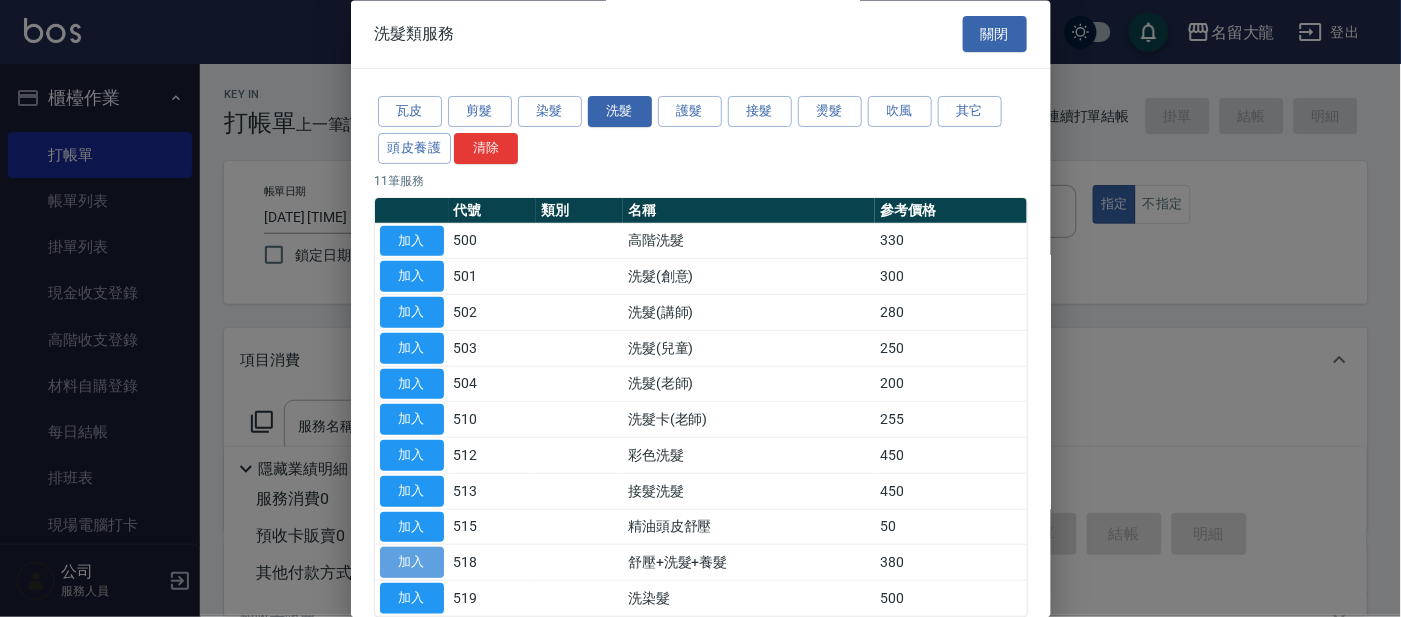 click on "加入" at bounding box center (412, 563) 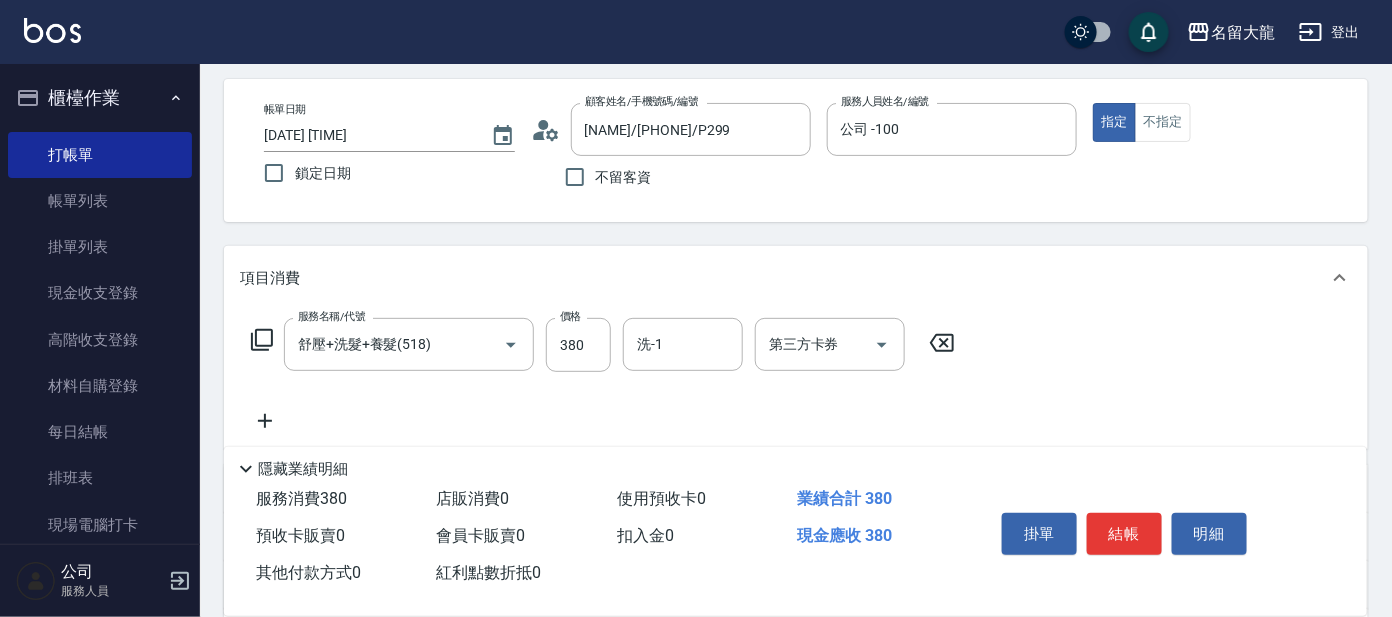 scroll, scrollTop: 124, scrollLeft: 0, axis: vertical 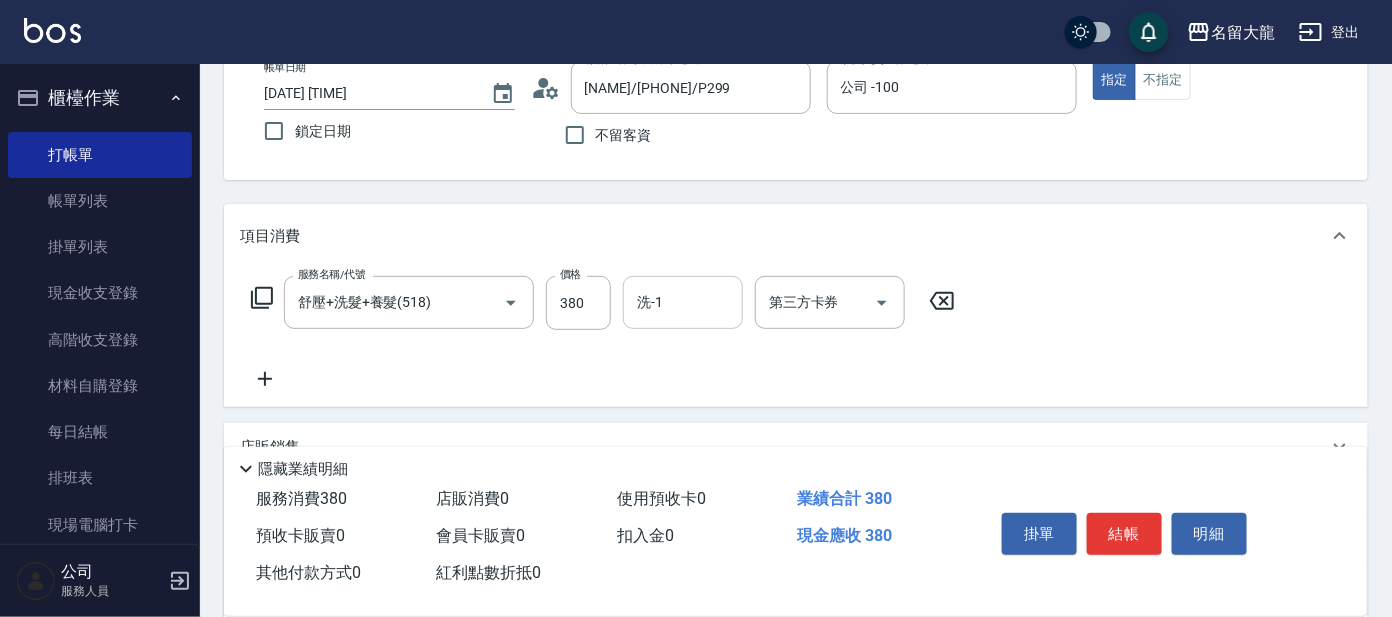 click on "洗-1" at bounding box center (683, 302) 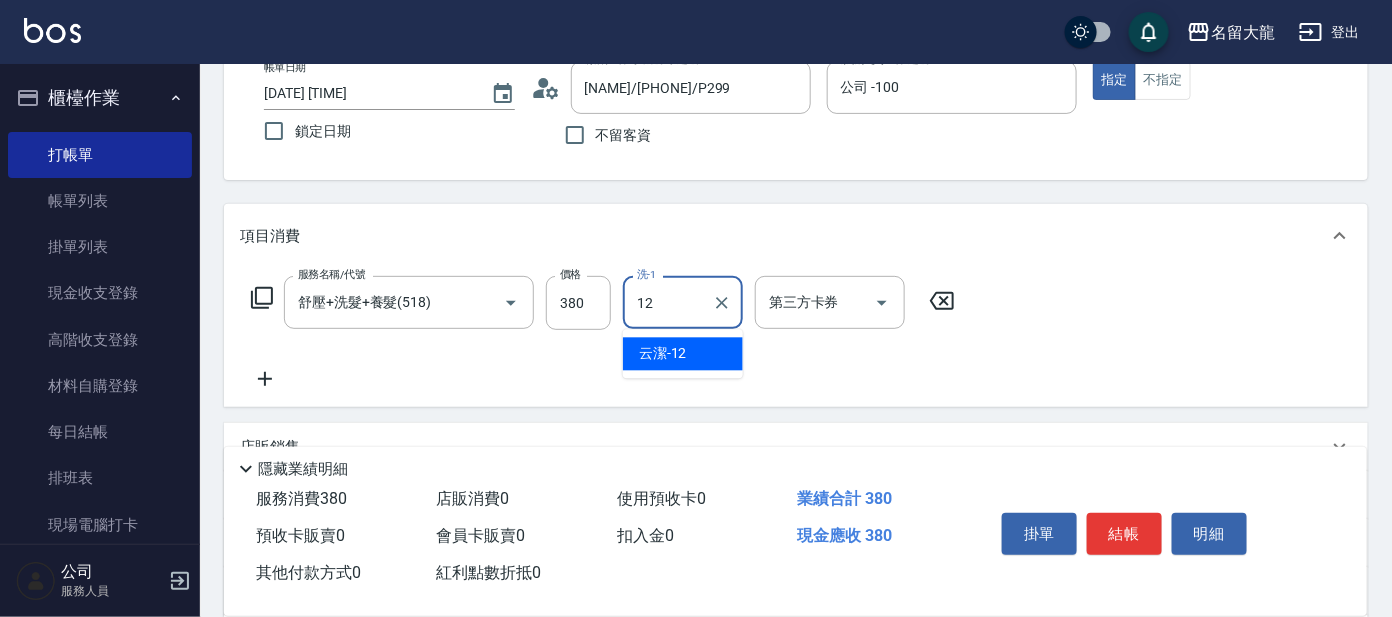 click on "[NAME] -12" at bounding box center (683, 354) 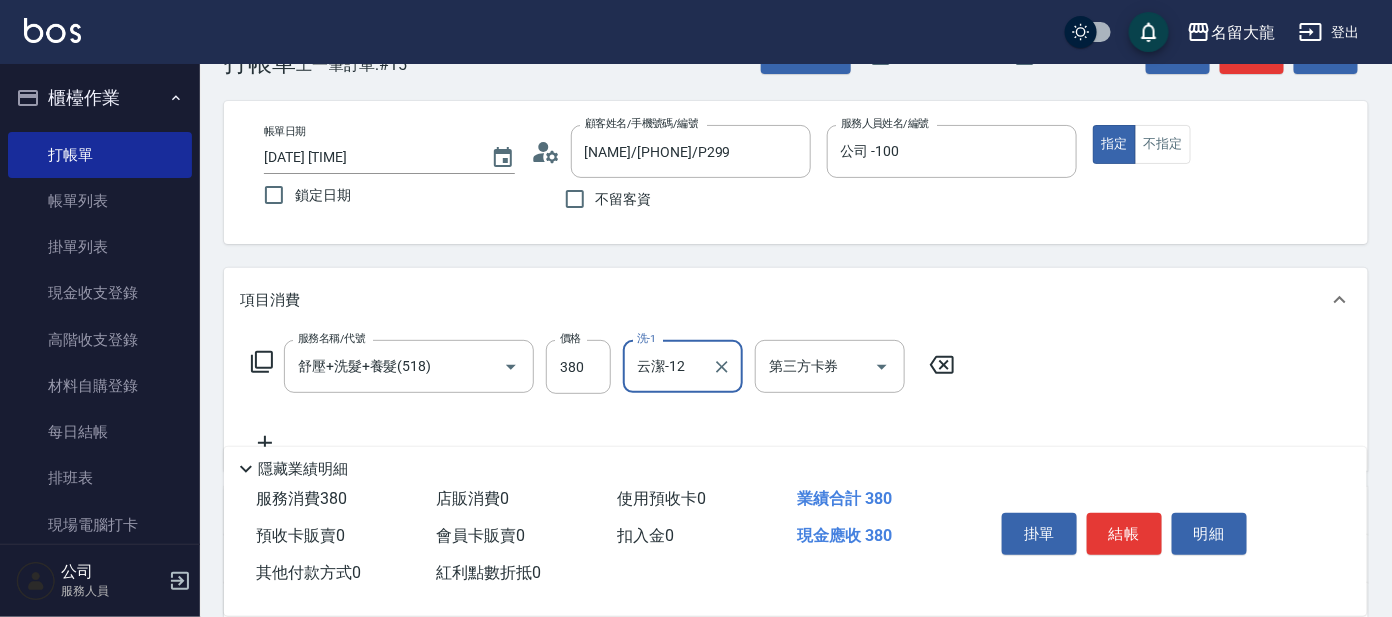 scroll, scrollTop: 0, scrollLeft: 0, axis: both 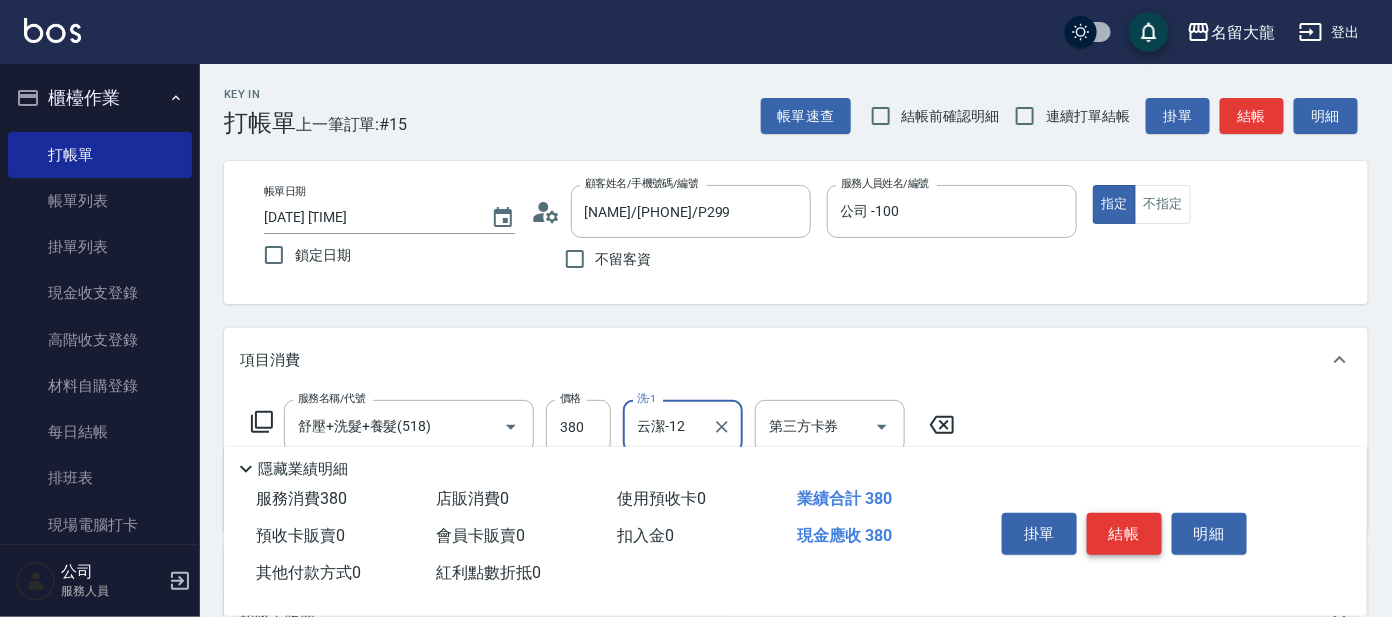 type on "云潔-12" 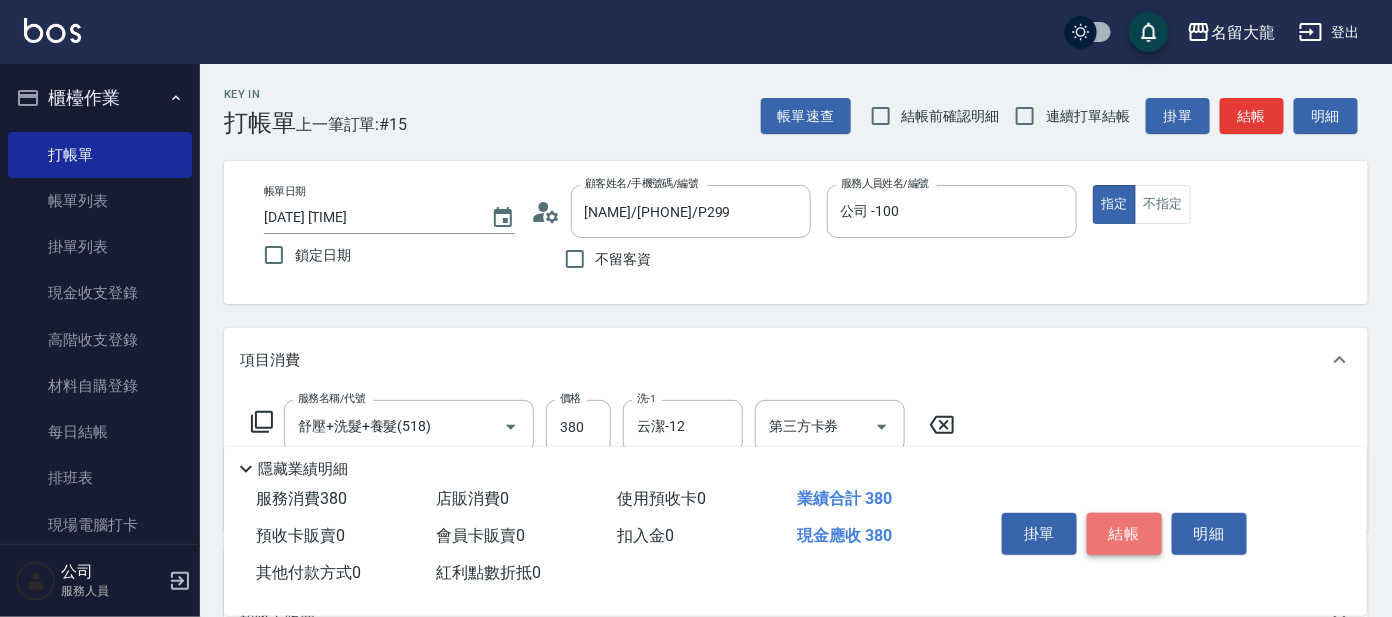 click on "結帳" at bounding box center (1124, 534) 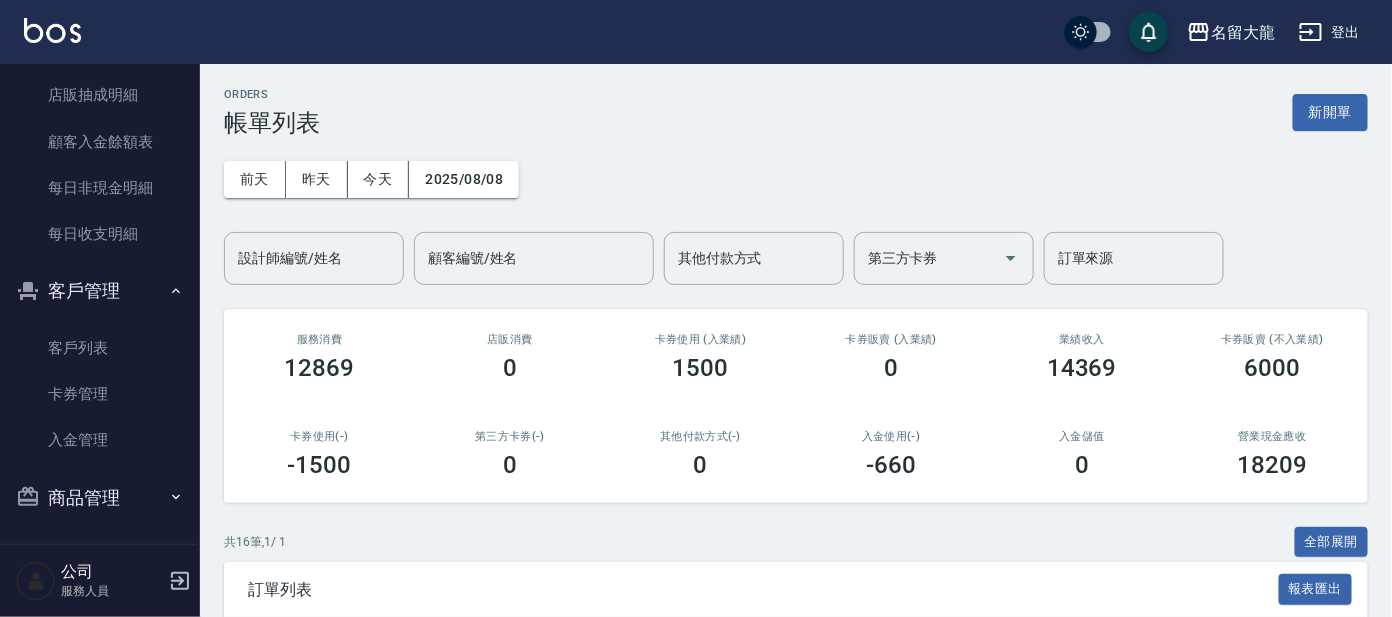 scroll, scrollTop: 0, scrollLeft: 0, axis: both 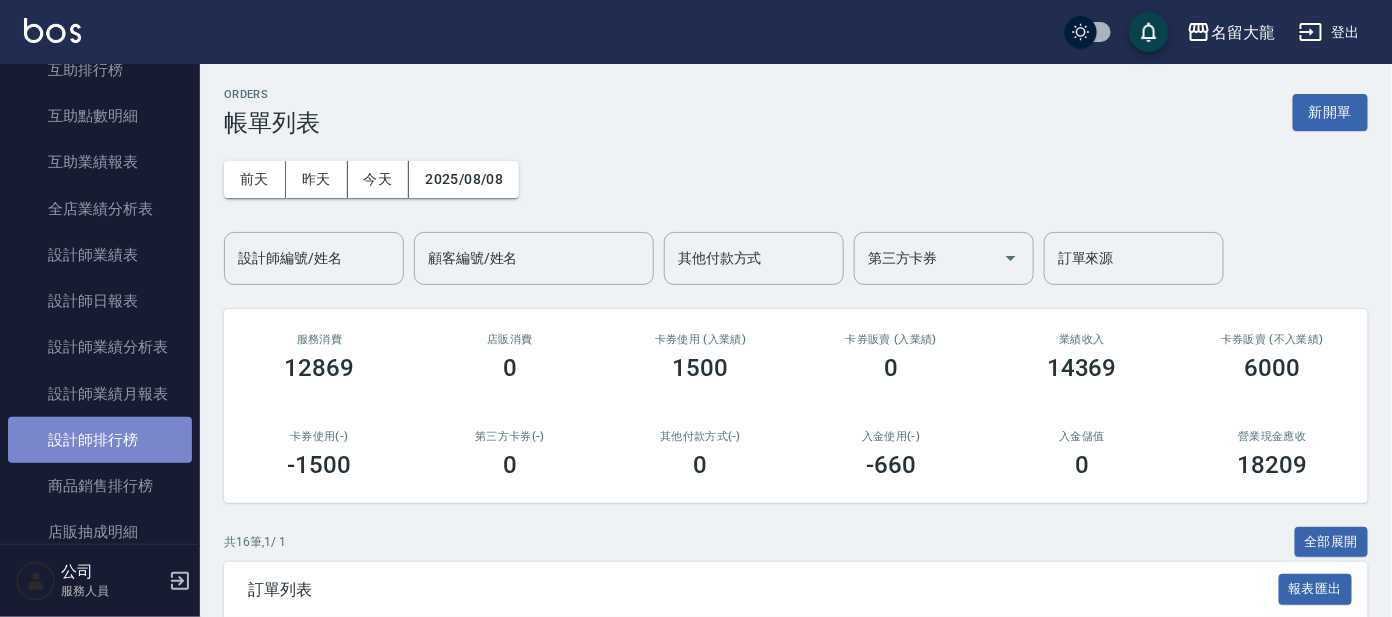 click on "設計師排行榜" at bounding box center (100, 440) 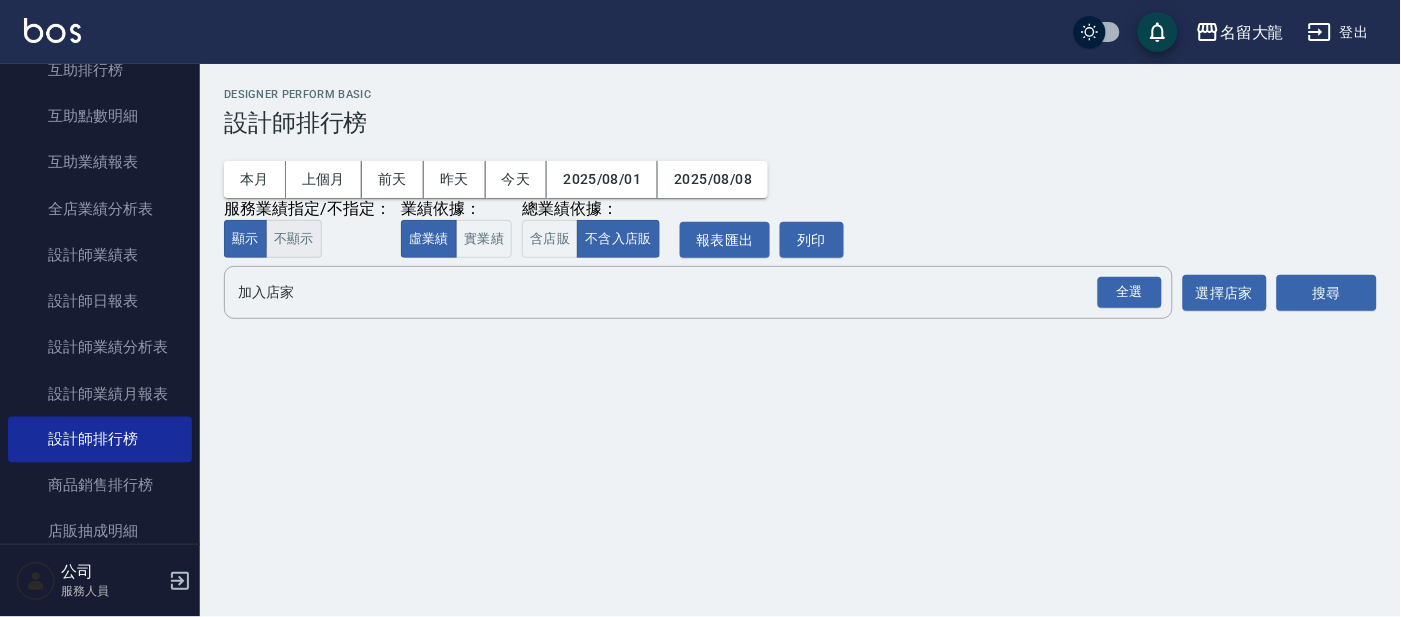 click on "不顯示" at bounding box center [294, 239] 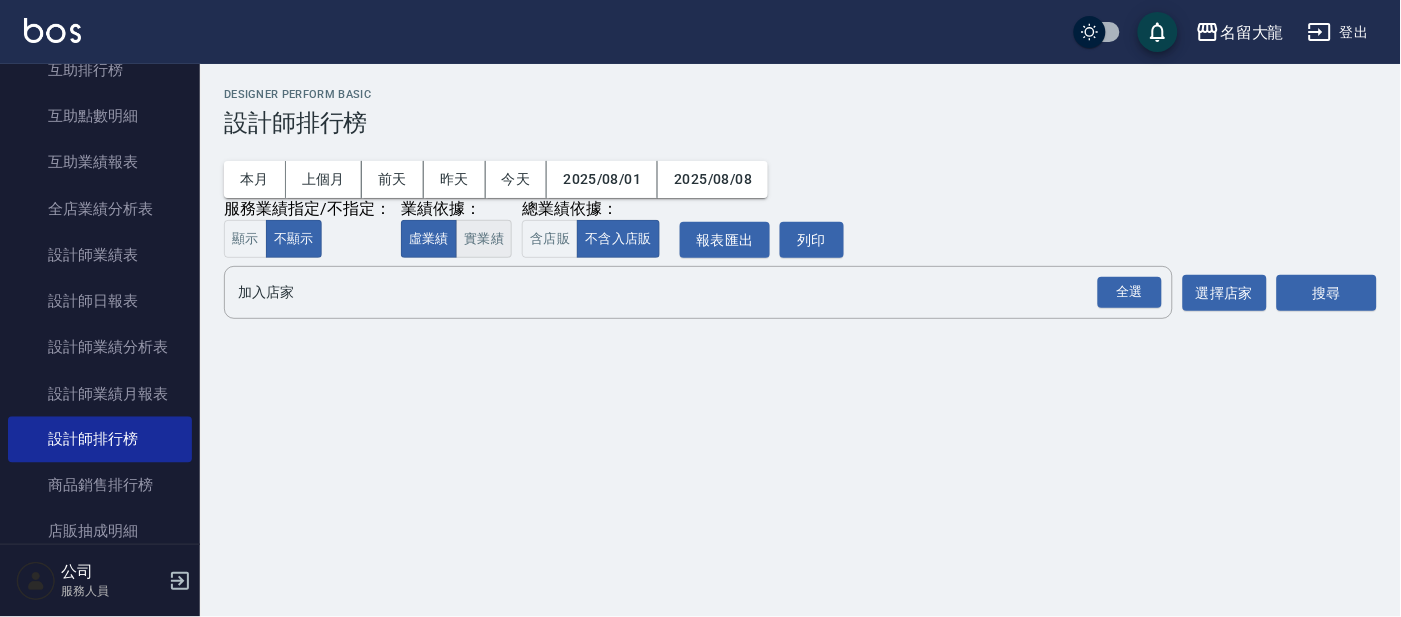 click on "實業績" at bounding box center (484, 239) 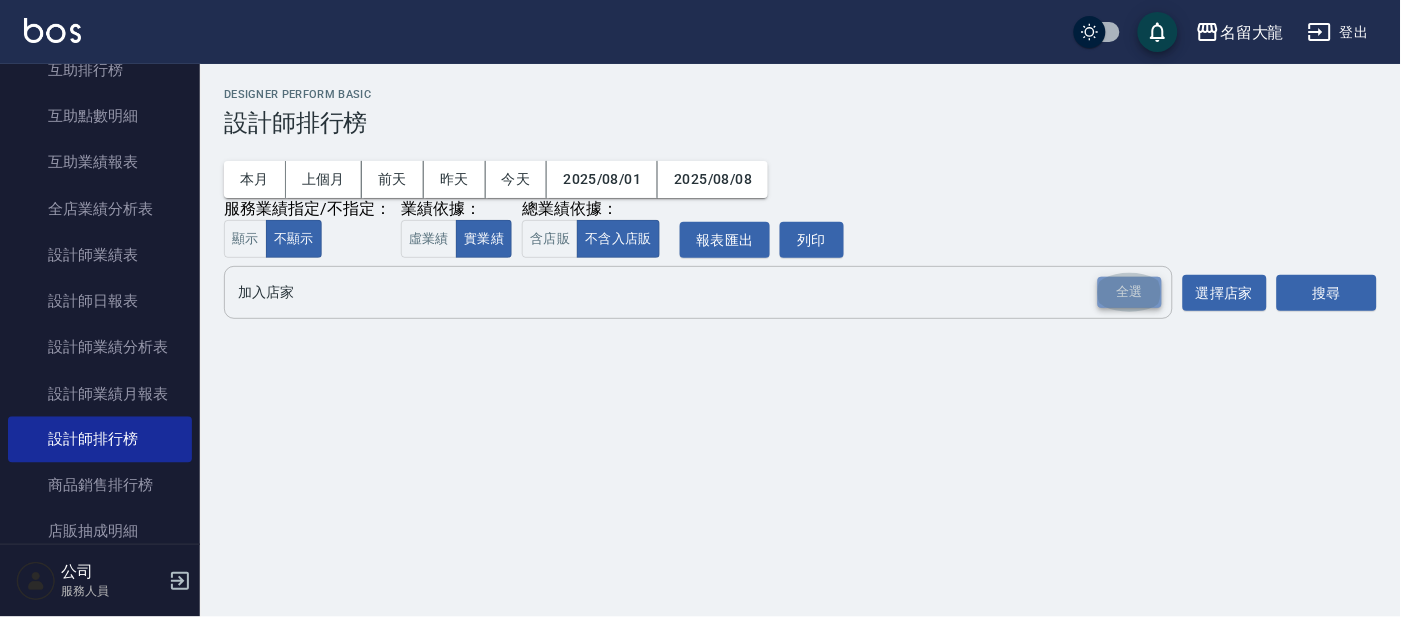 click on "全選" at bounding box center (1130, 292) 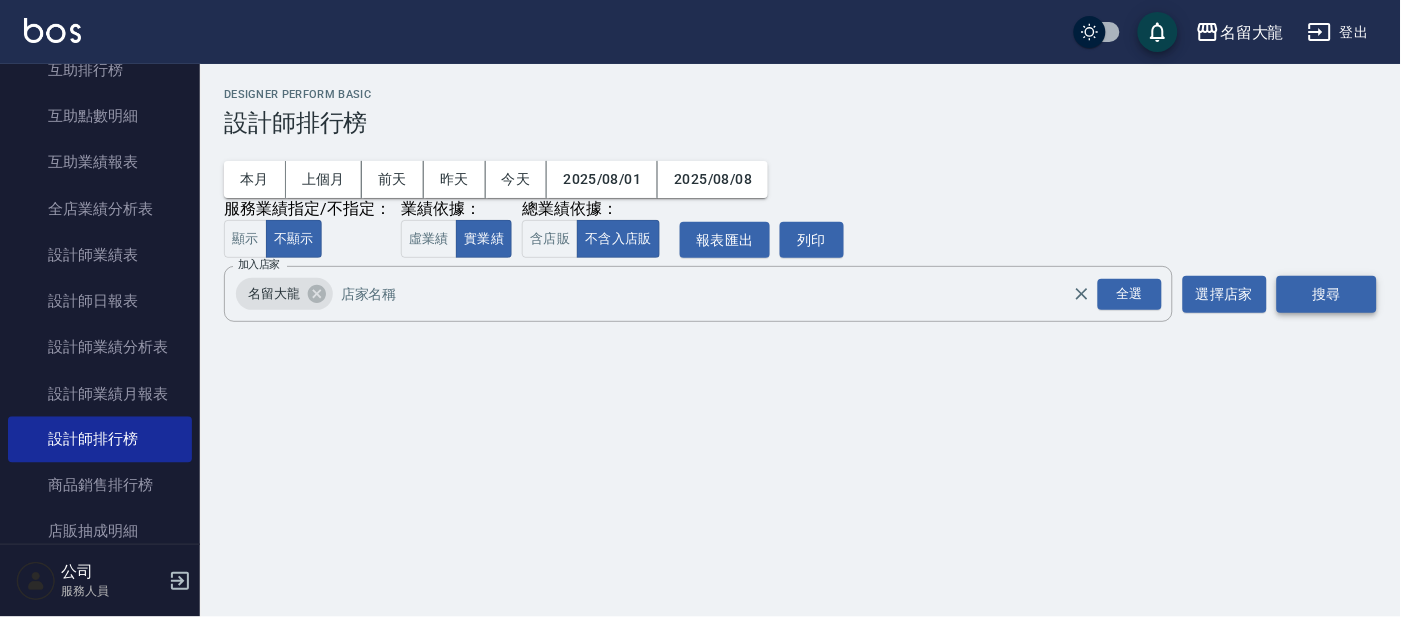 click on "搜尋" at bounding box center [1327, 294] 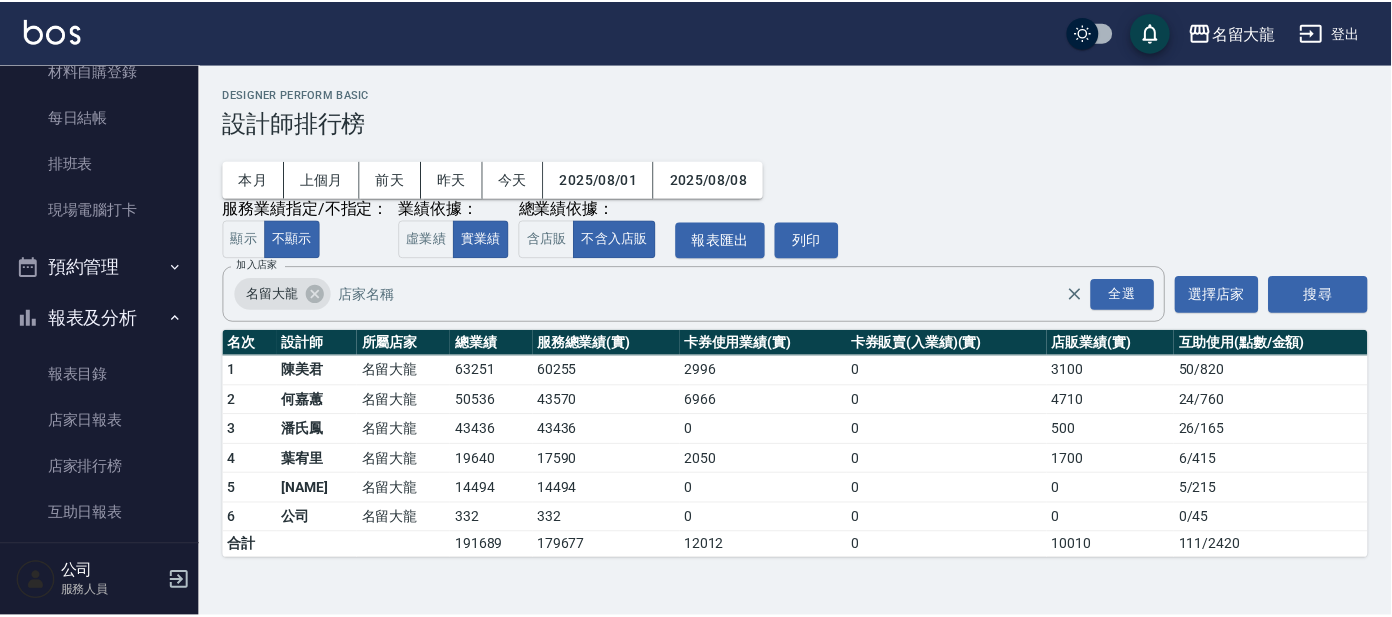 scroll, scrollTop: 0, scrollLeft: 0, axis: both 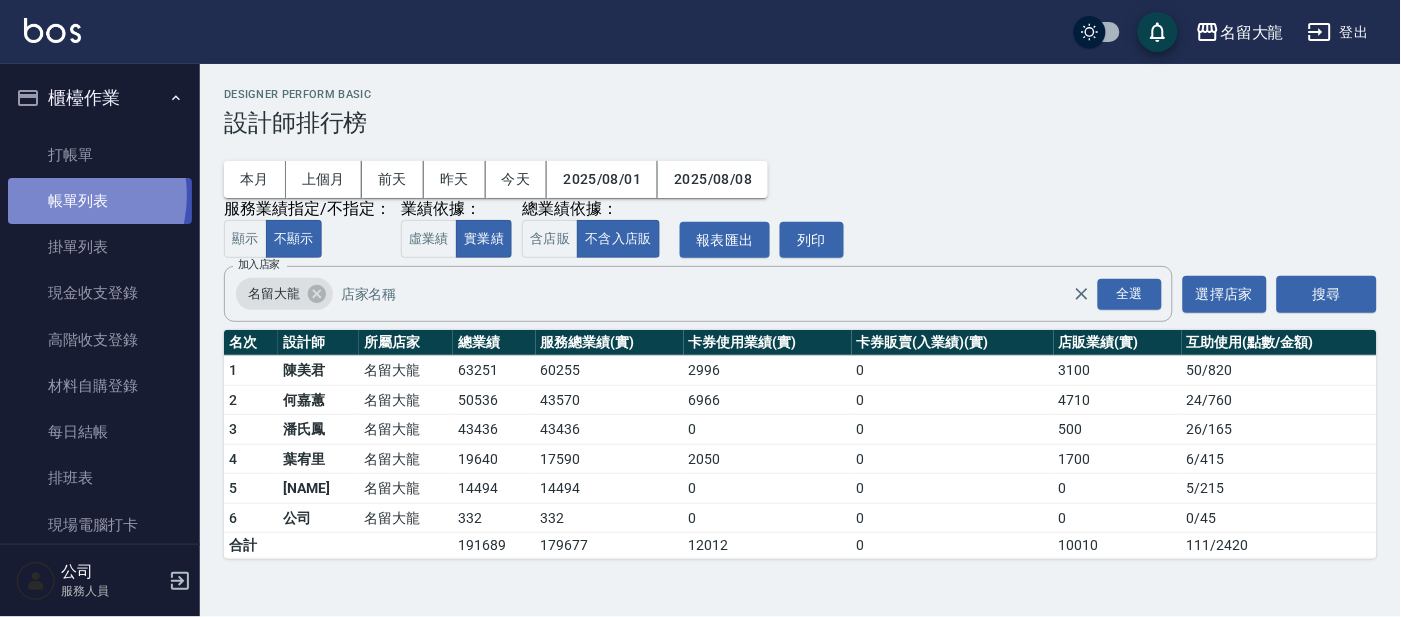 click on "帳單列表" at bounding box center (100, 201) 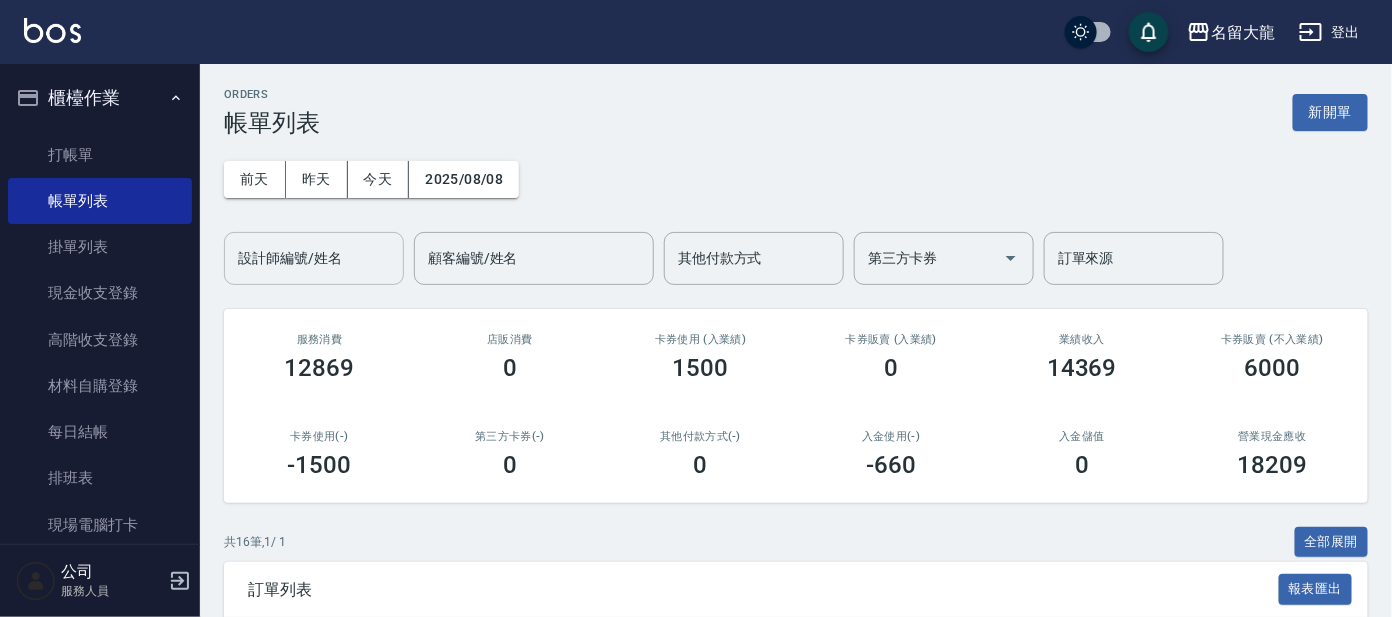 click on "設計師編號/姓名" at bounding box center (314, 258) 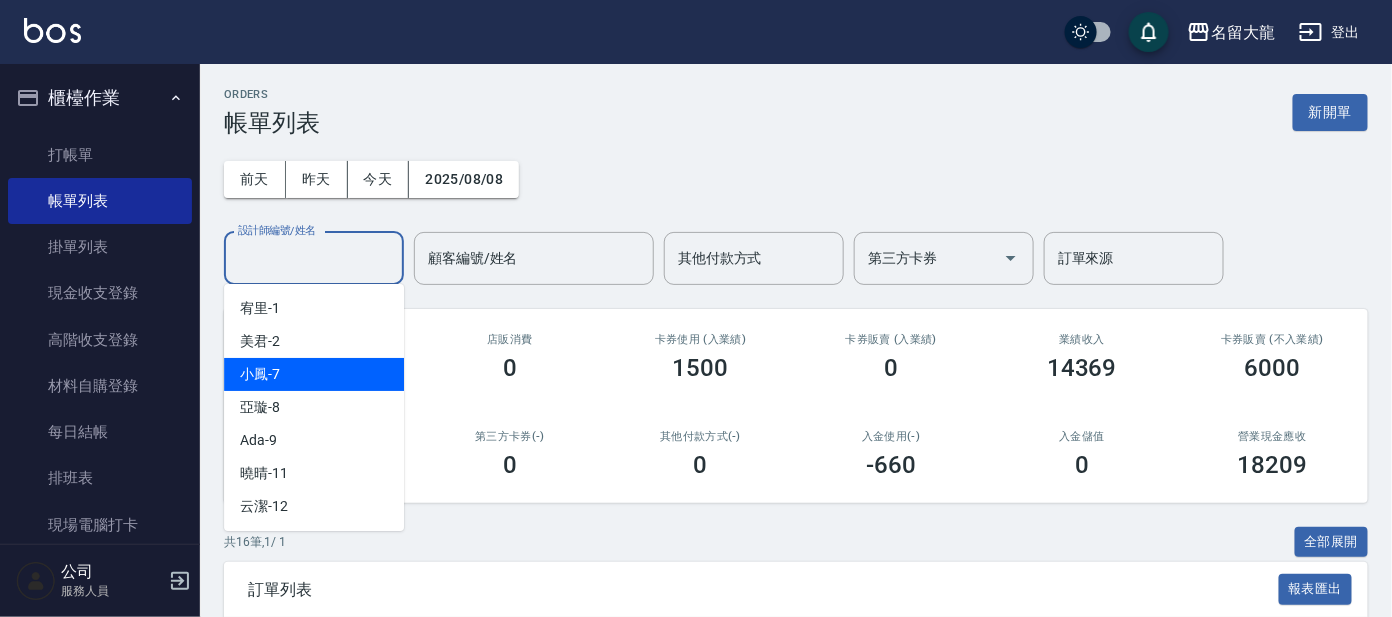 click on "小鳳 -7" at bounding box center (260, 374) 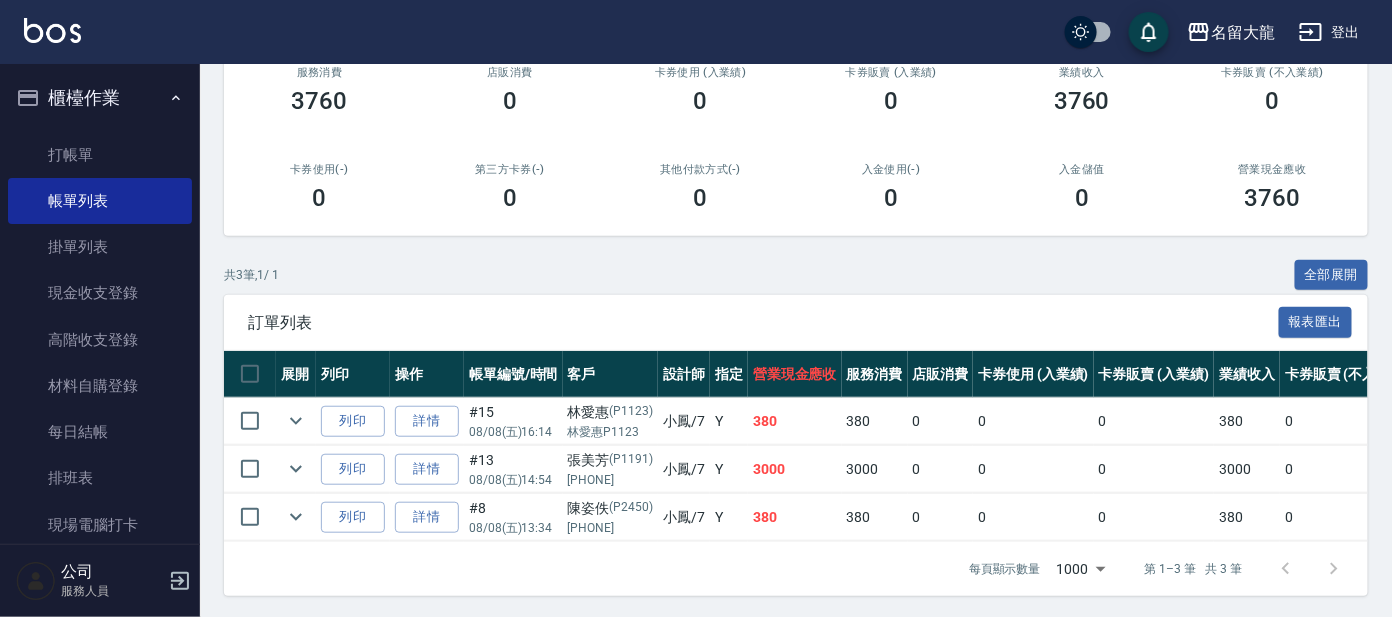 scroll, scrollTop: 288, scrollLeft: 0, axis: vertical 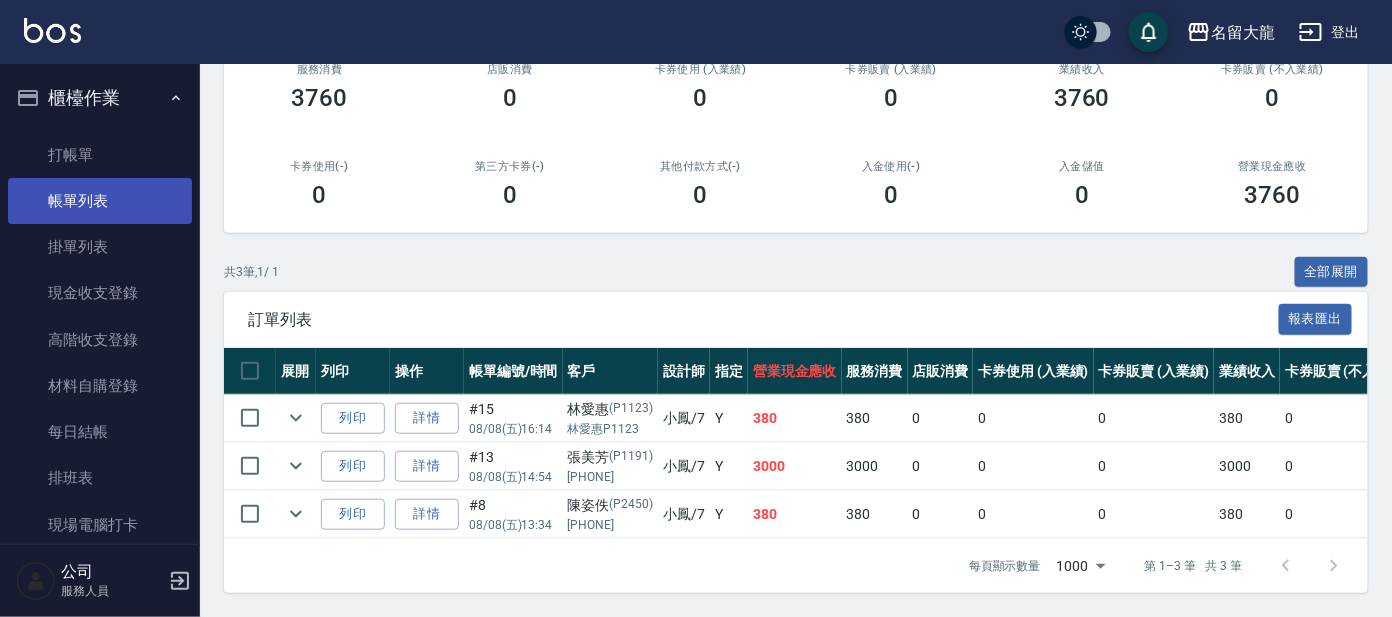 click on "帳單列表" at bounding box center [100, 201] 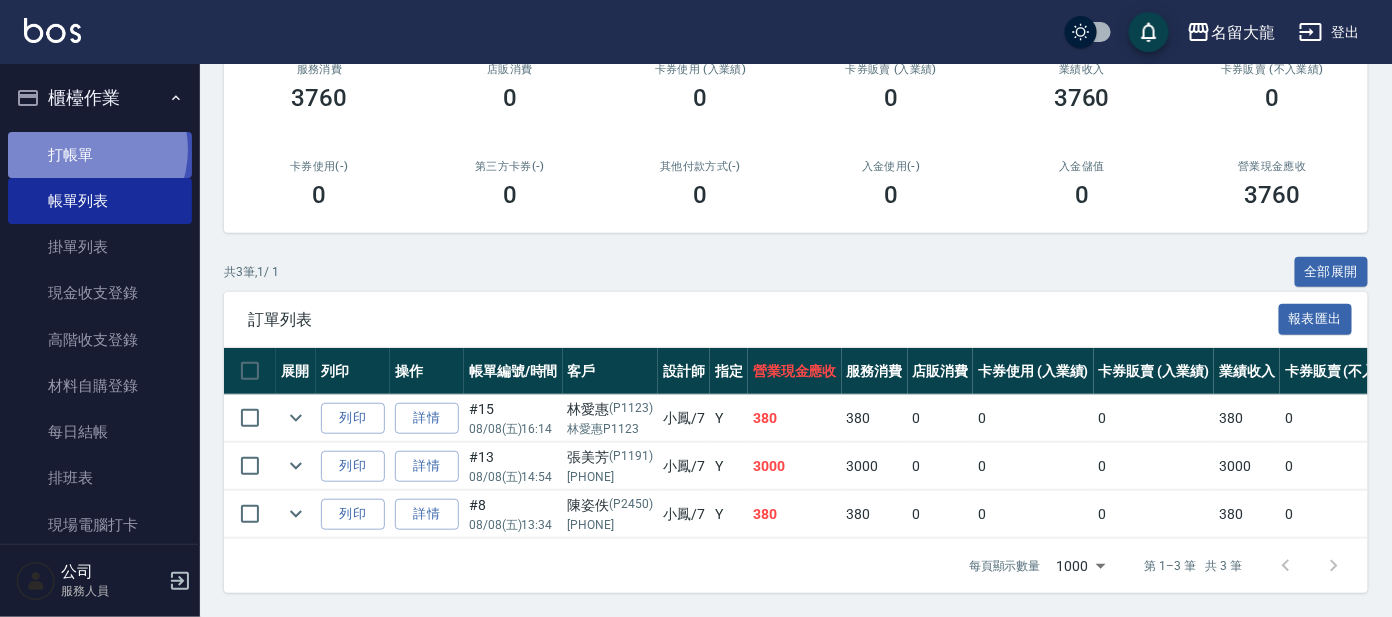 click on "打帳單" at bounding box center (100, 155) 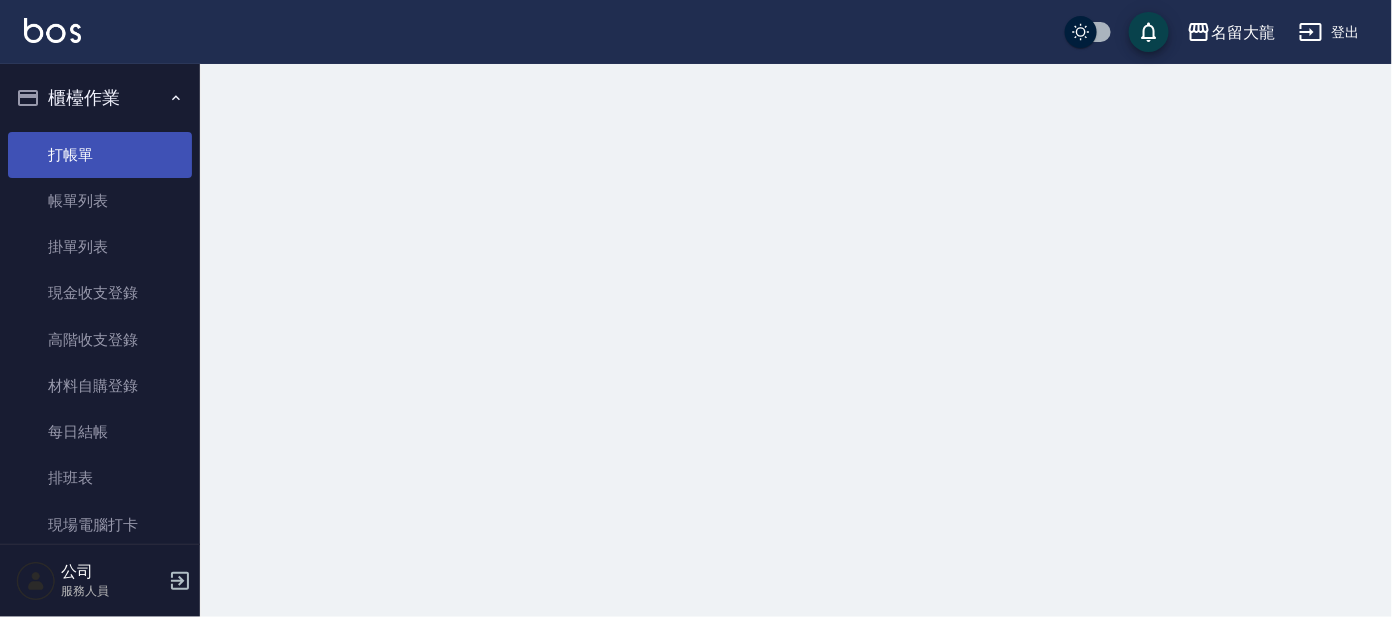 scroll, scrollTop: 0, scrollLeft: 0, axis: both 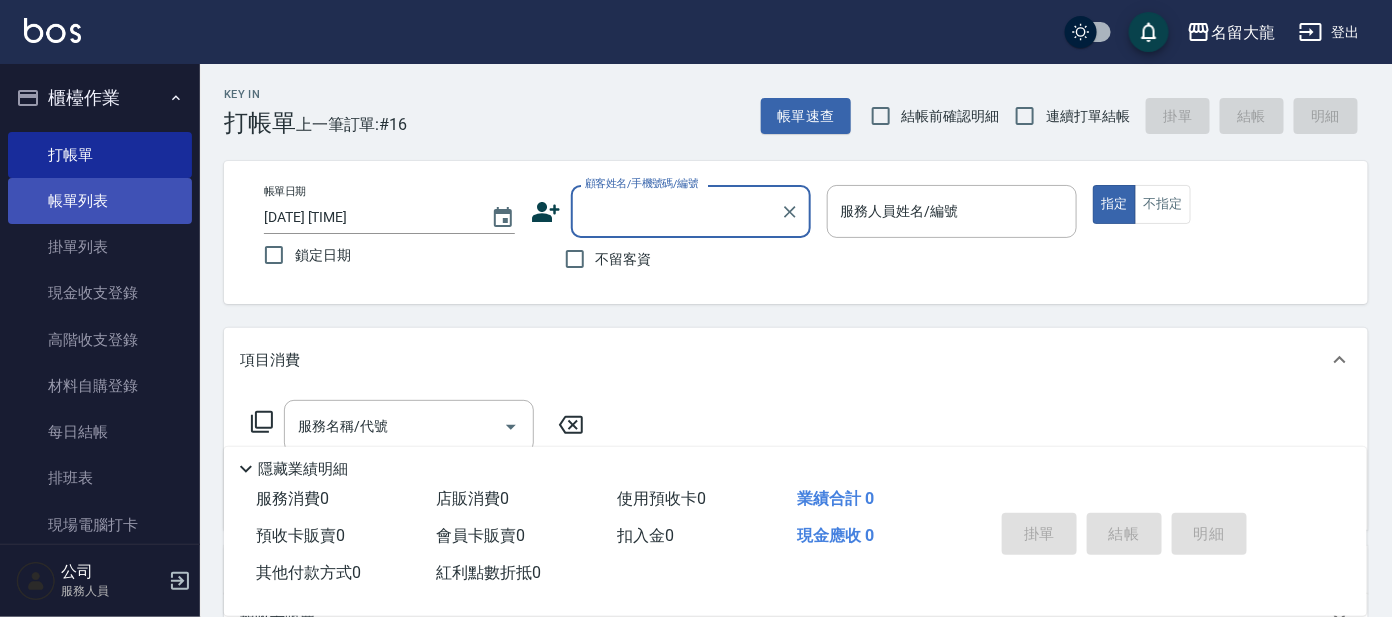 click on "帳單列表" at bounding box center (100, 201) 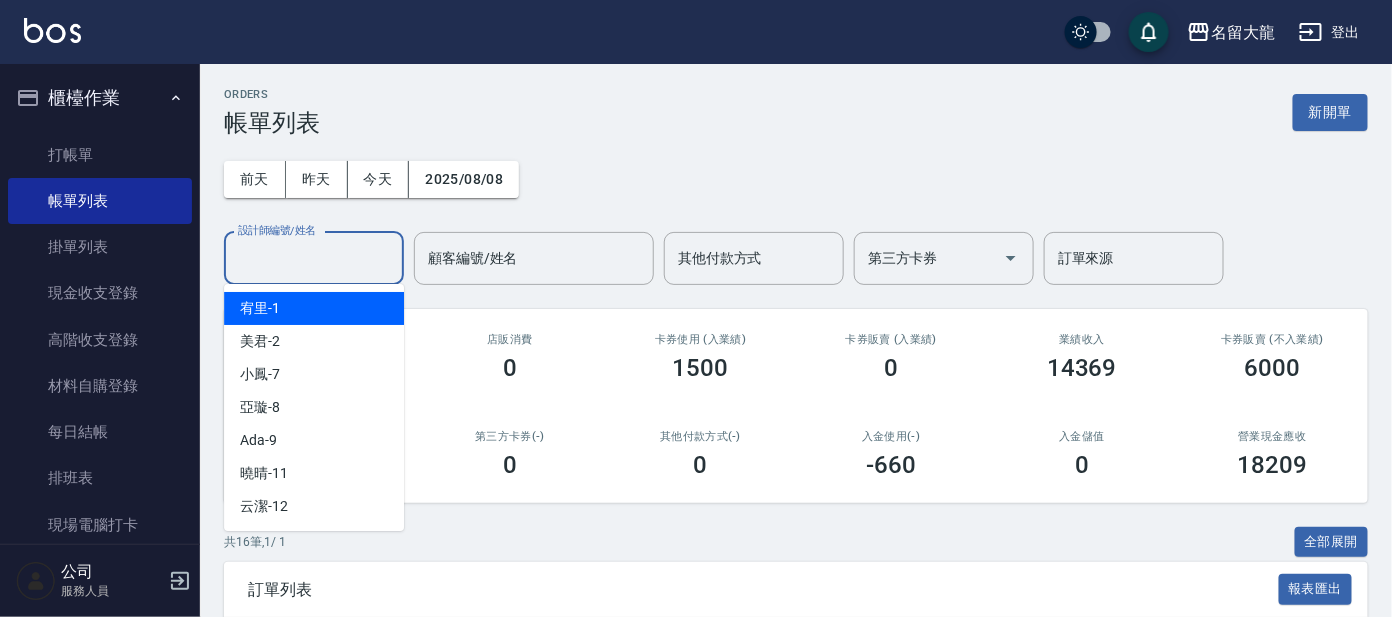 click on "設計師編號/姓名" at bounding box center (314, 258) 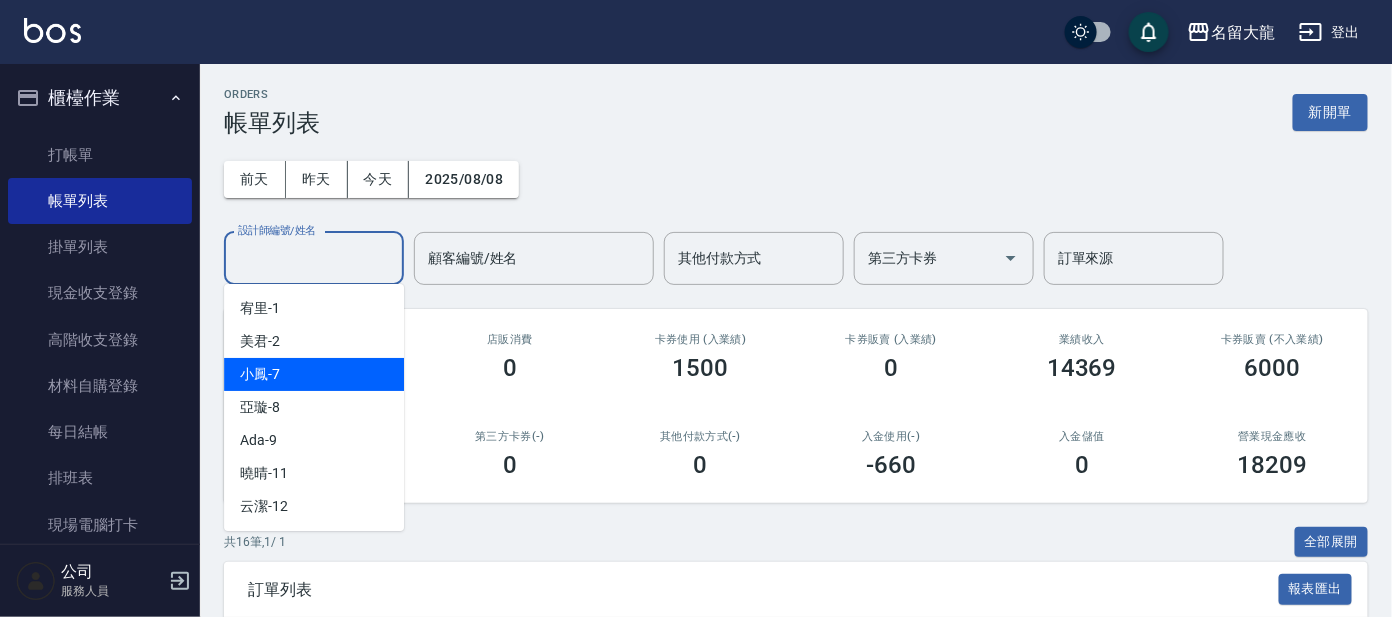 click on "小鳳 -7" at bounding box center (314, 374) 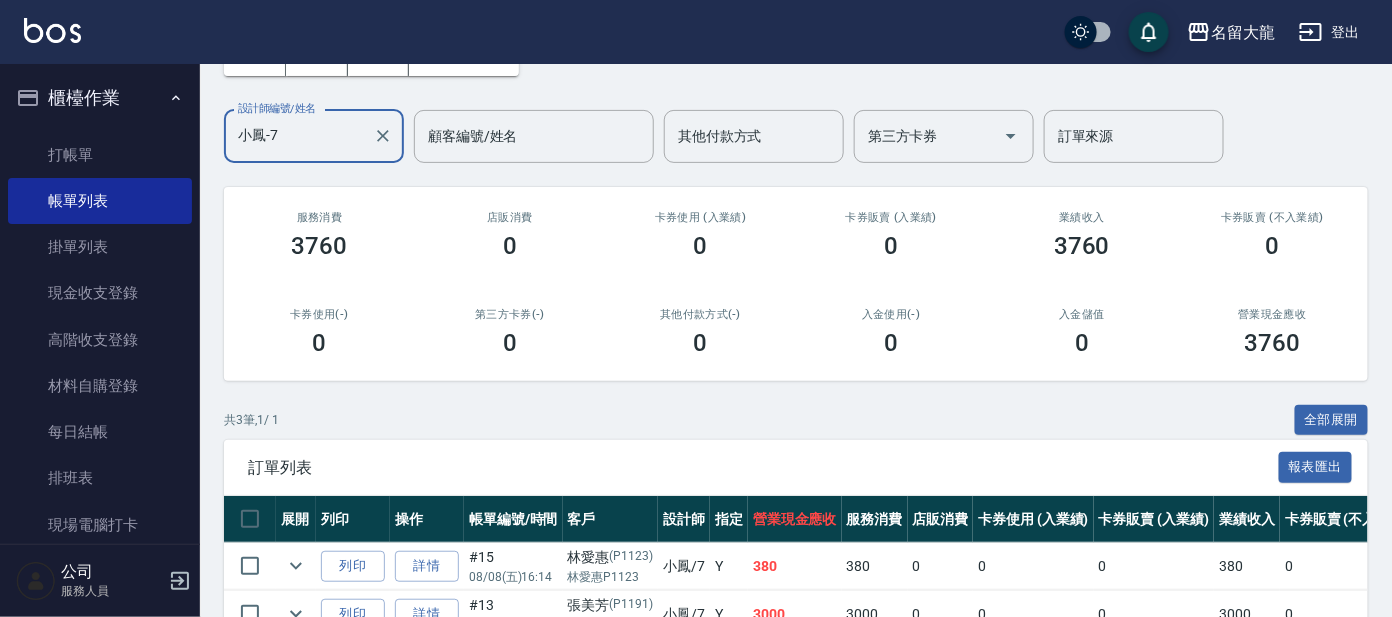 scroll, scrollTop: 288, scrollLeft: 0, axis: vertical 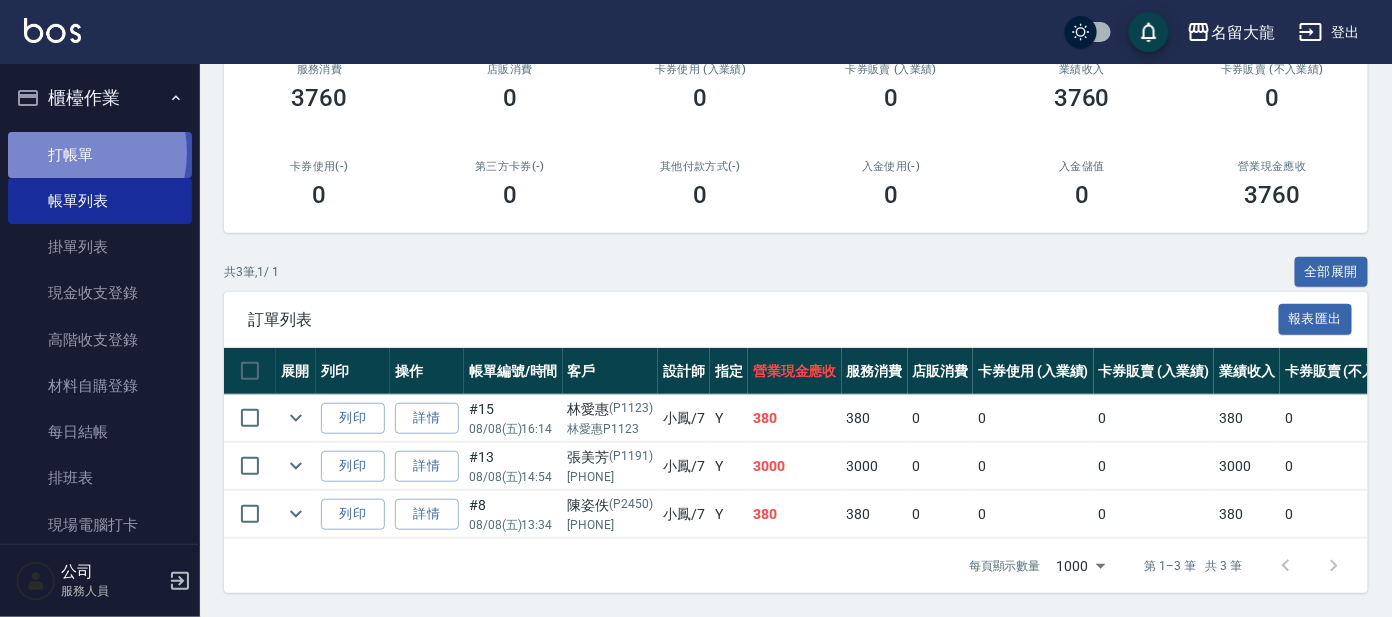 click on "打帳單" at bounding box center (100, 155) 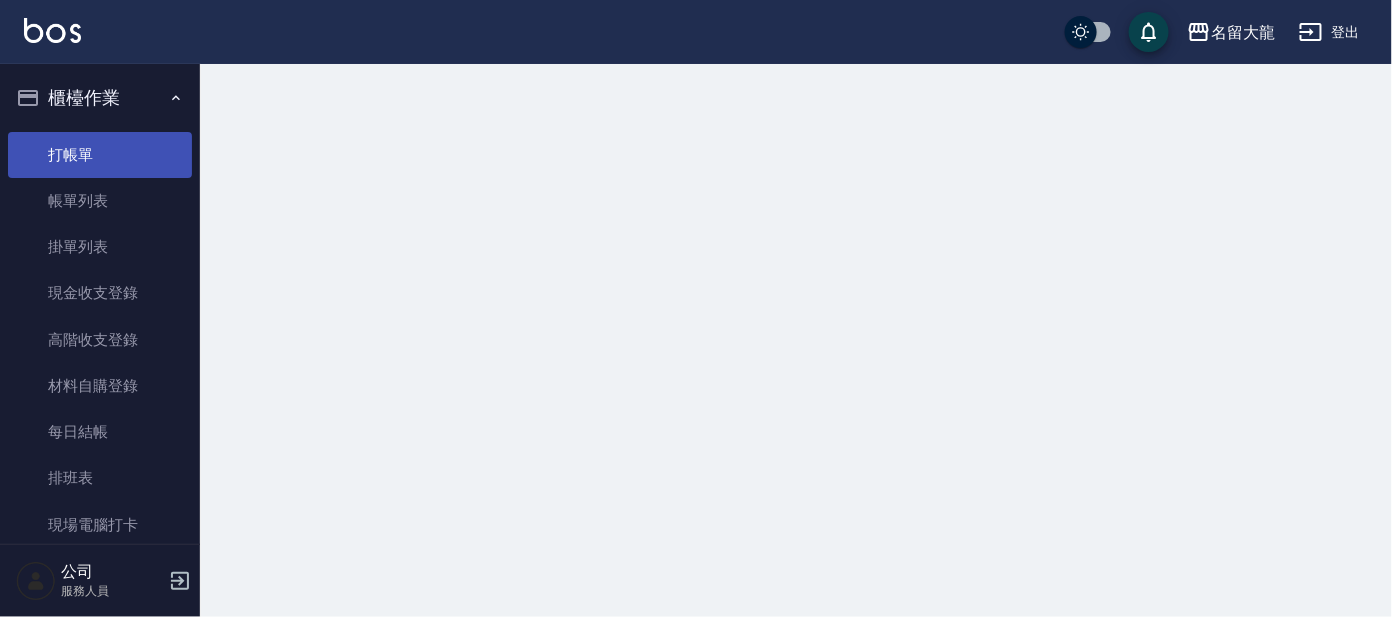 scroll, scrollTop: 0, scrollLeft: 0, axis: both 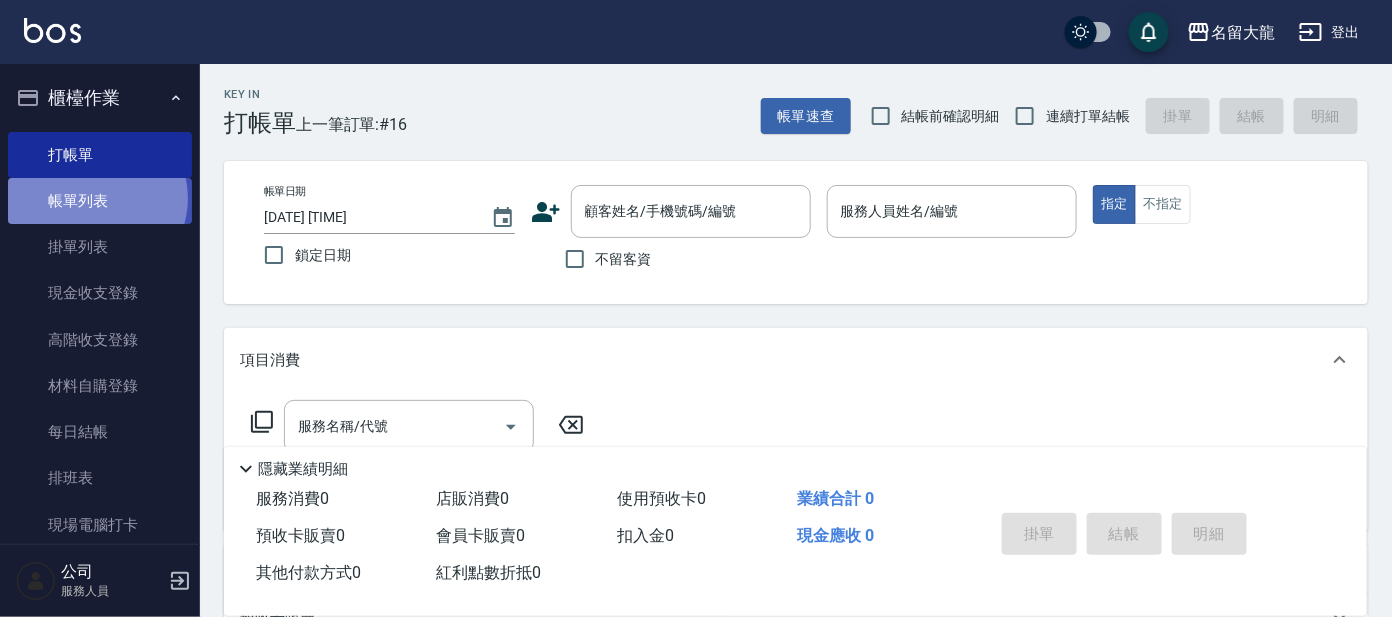 click on "帳單列表" at bounding box center (100, 201) 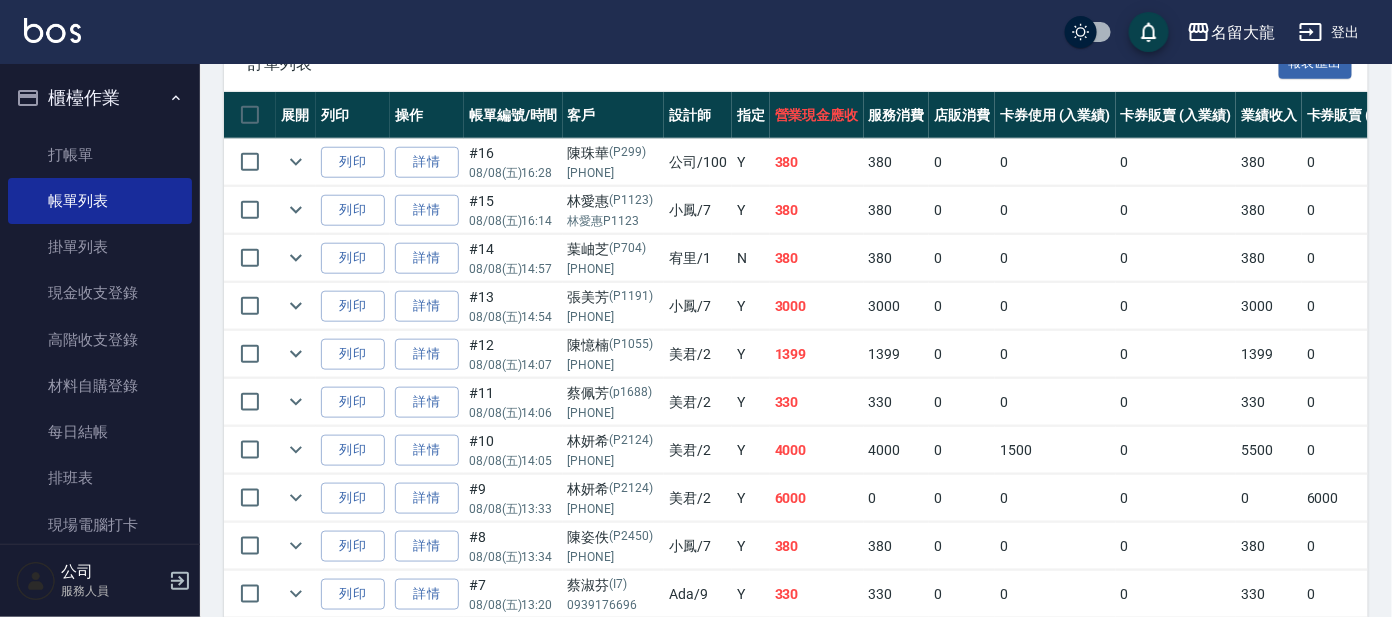 scroll, scrollTop: 431, scrollLeft: 0, axis: vertical 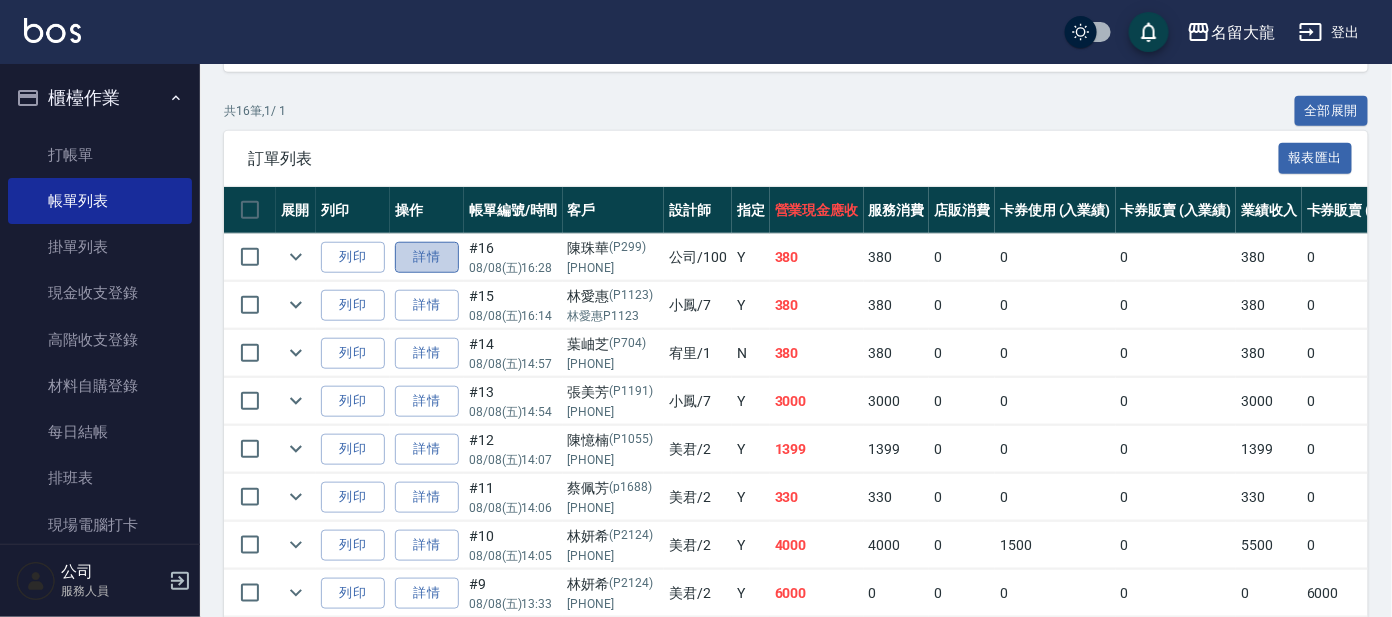click on "詳情" at bounding box center (427, 257) 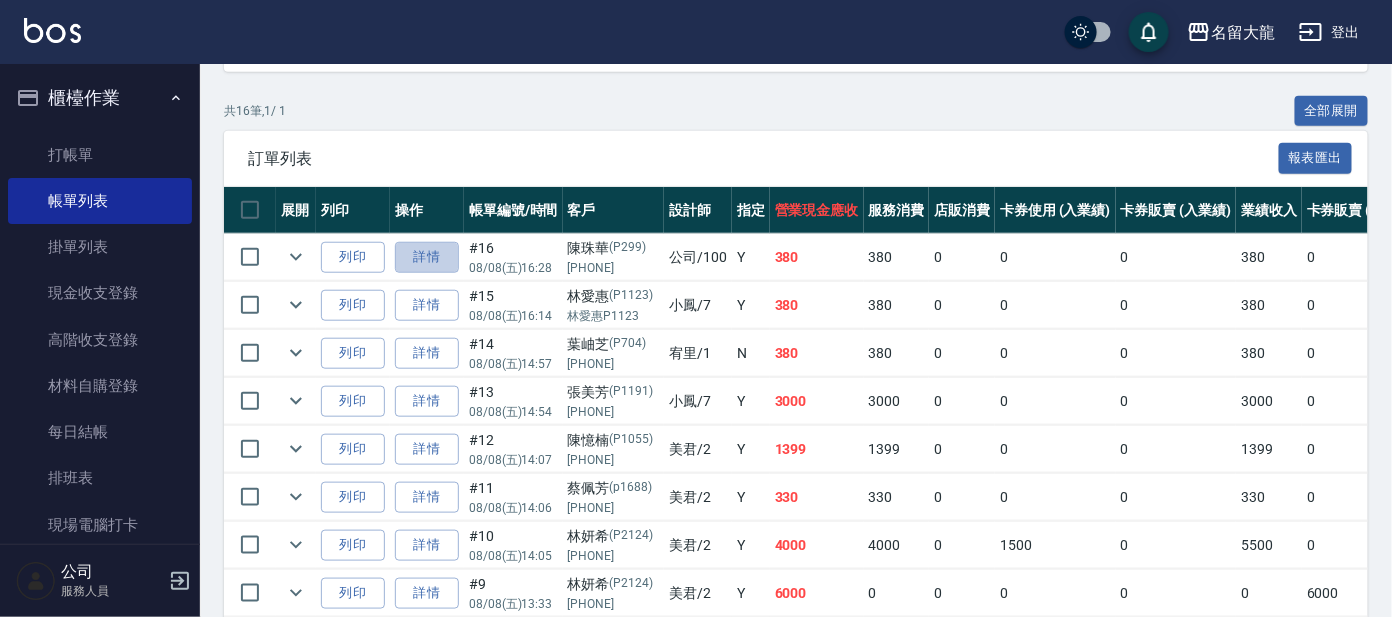 scroll, scrollTop: 0, scrollLeft: 0, axis: both 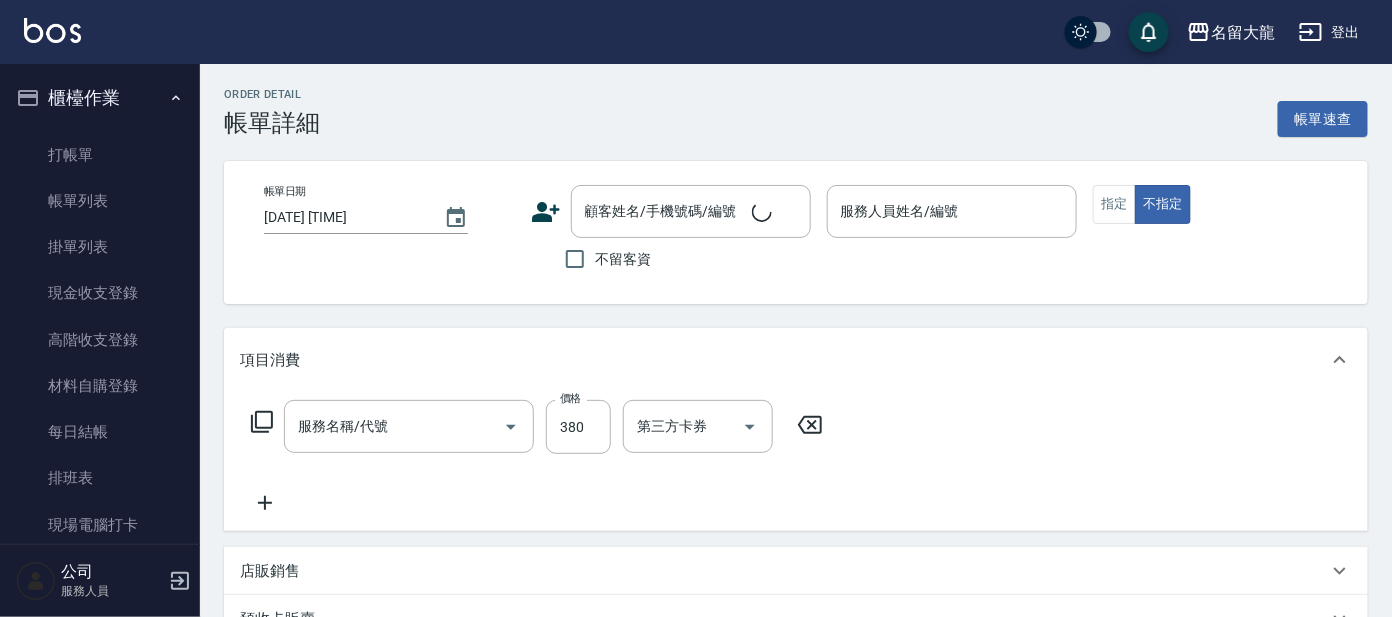 type on "[DATE] [TIME]" 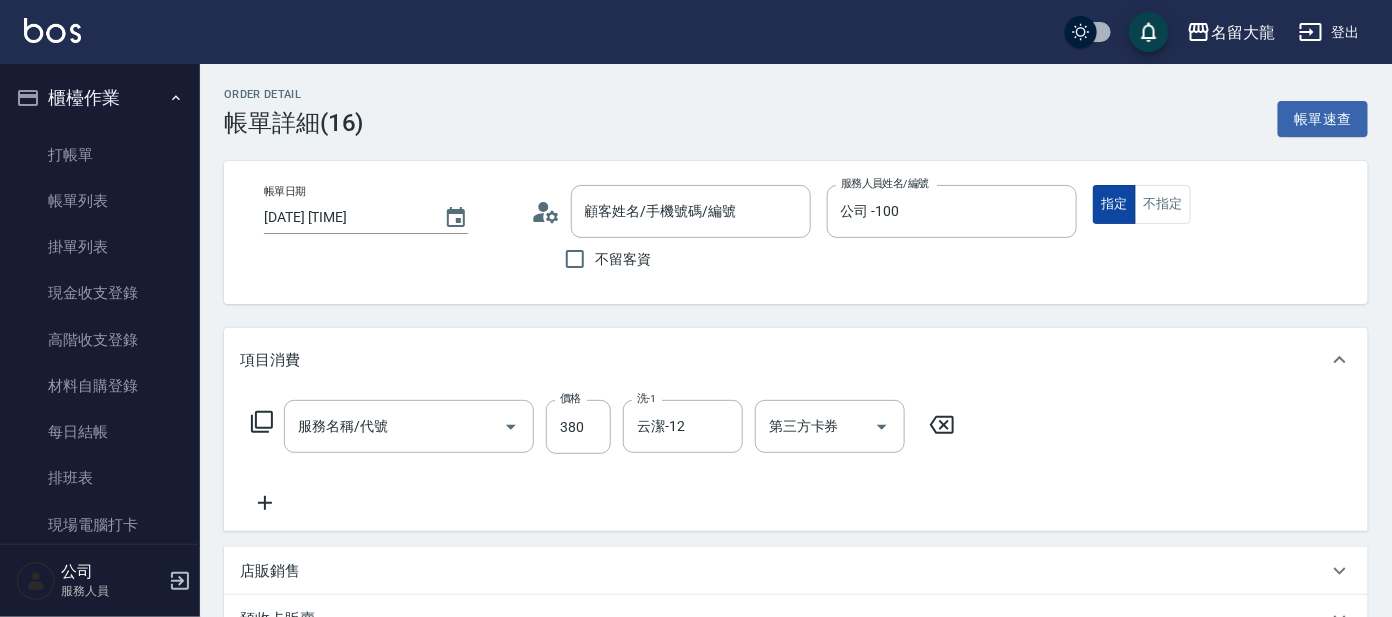 type on "舒壓+洗髮+養髮(518)" 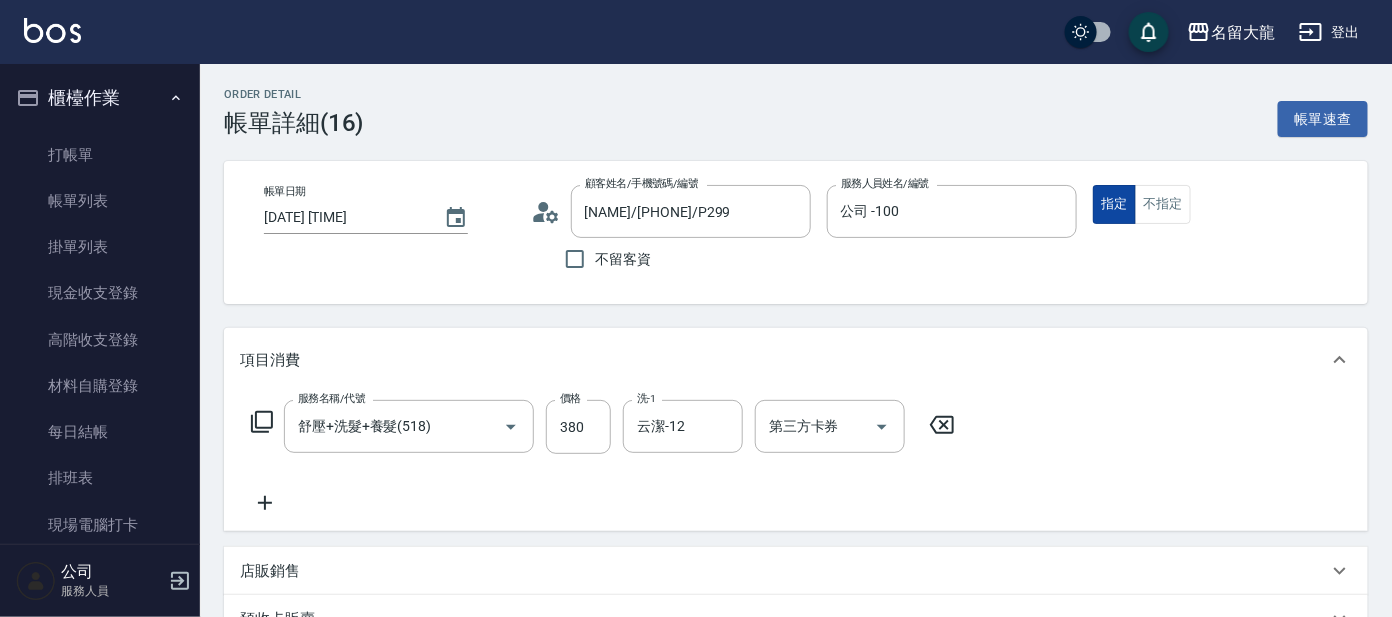 type on "[NAME]/[PHONE]/P299" 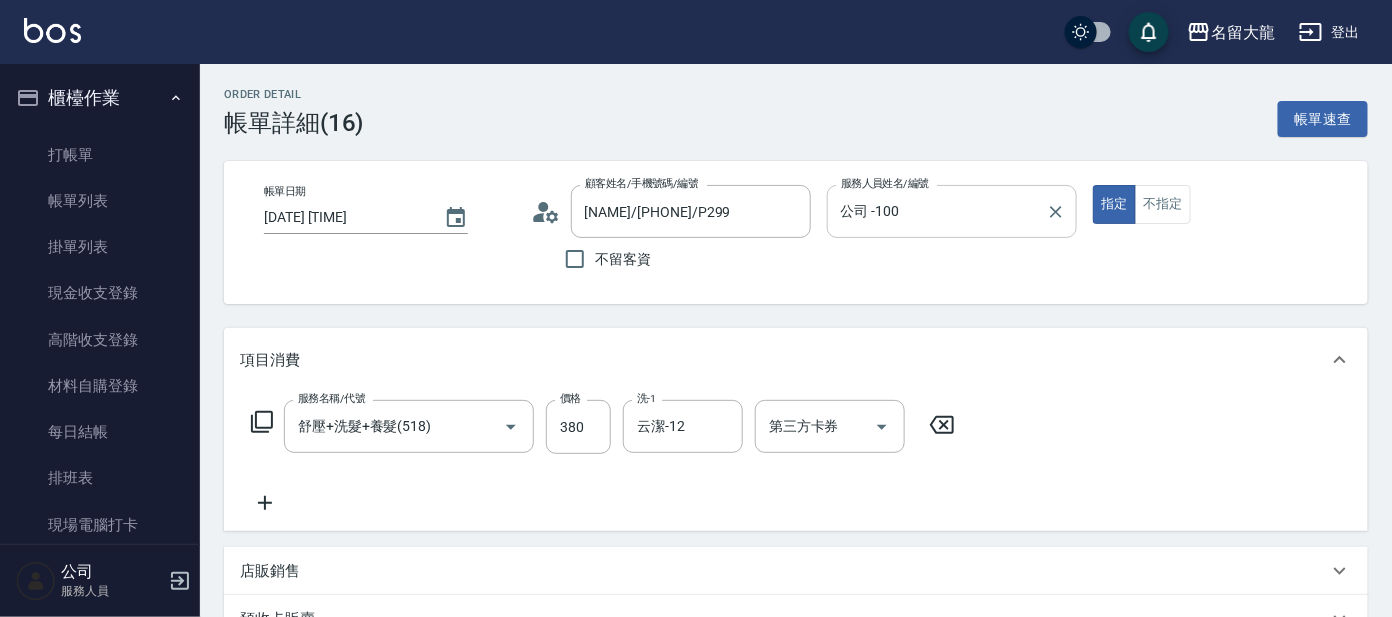 click on "公司 -100" at bounding box center (937, 211) 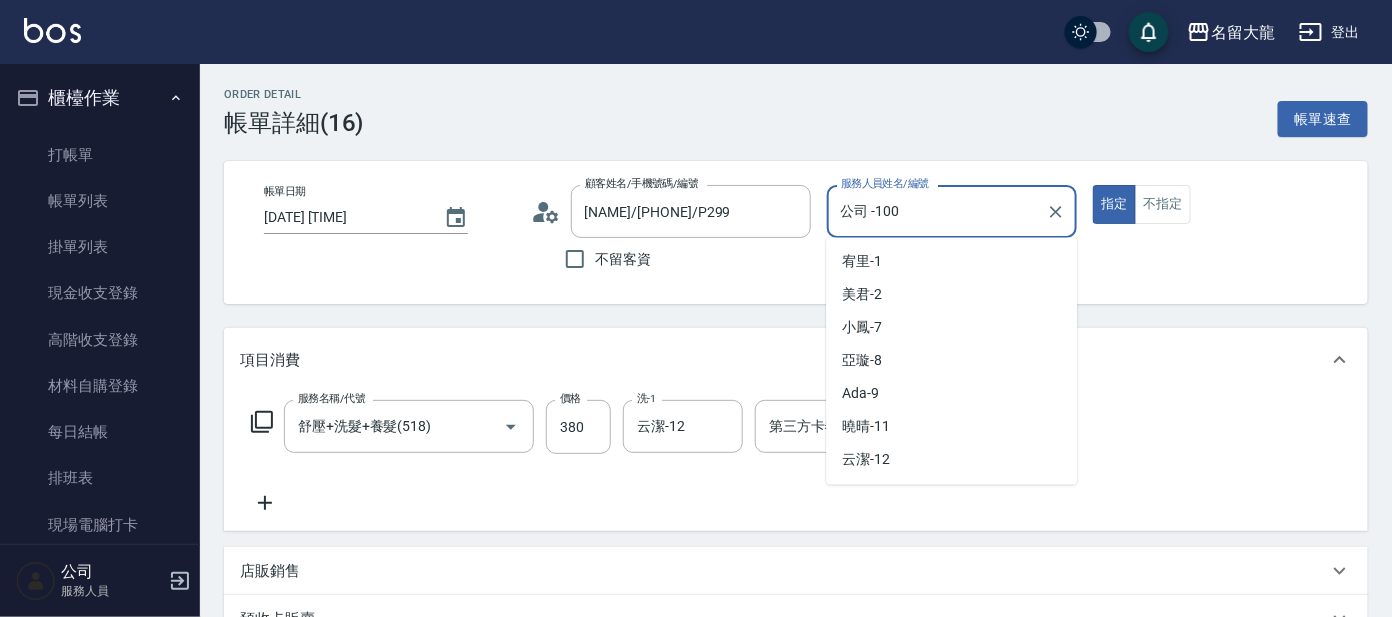 scroll, scrollTop: 57, scrollLeft: 0, axis: vertical 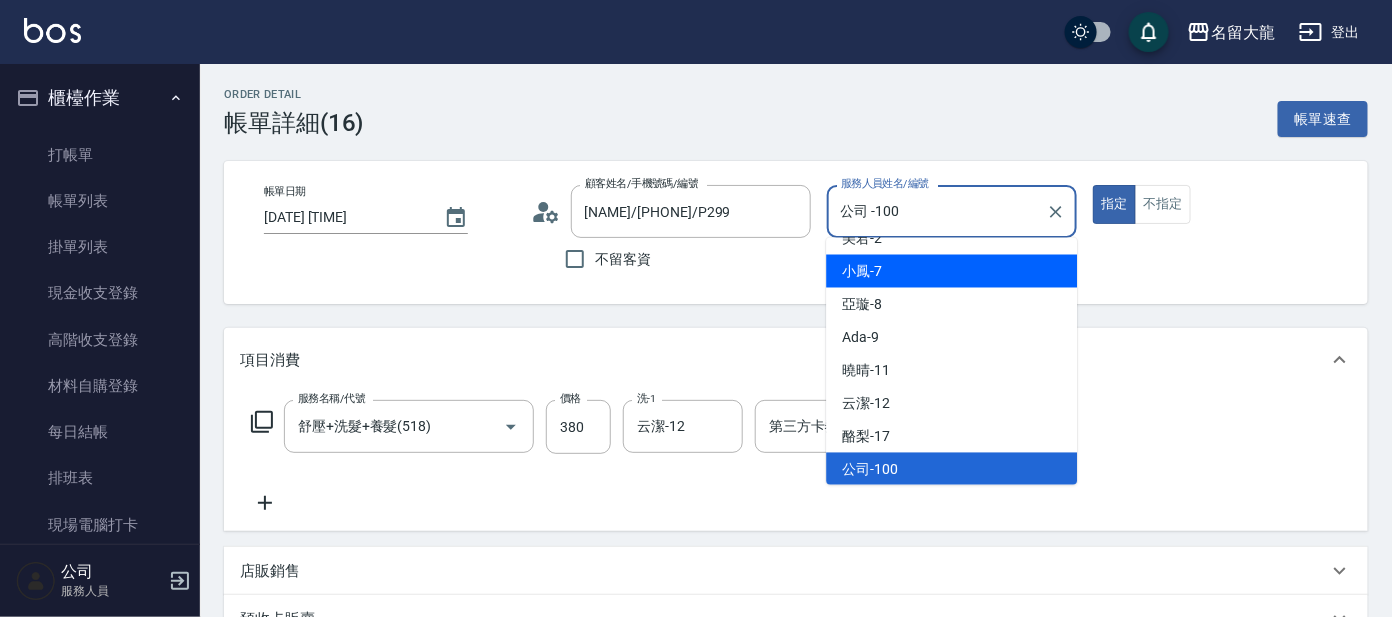 drag, startPoint x: 862, startPoint y: 270, endPoint x: 875, endPoint y: 265, distance: 13.928389 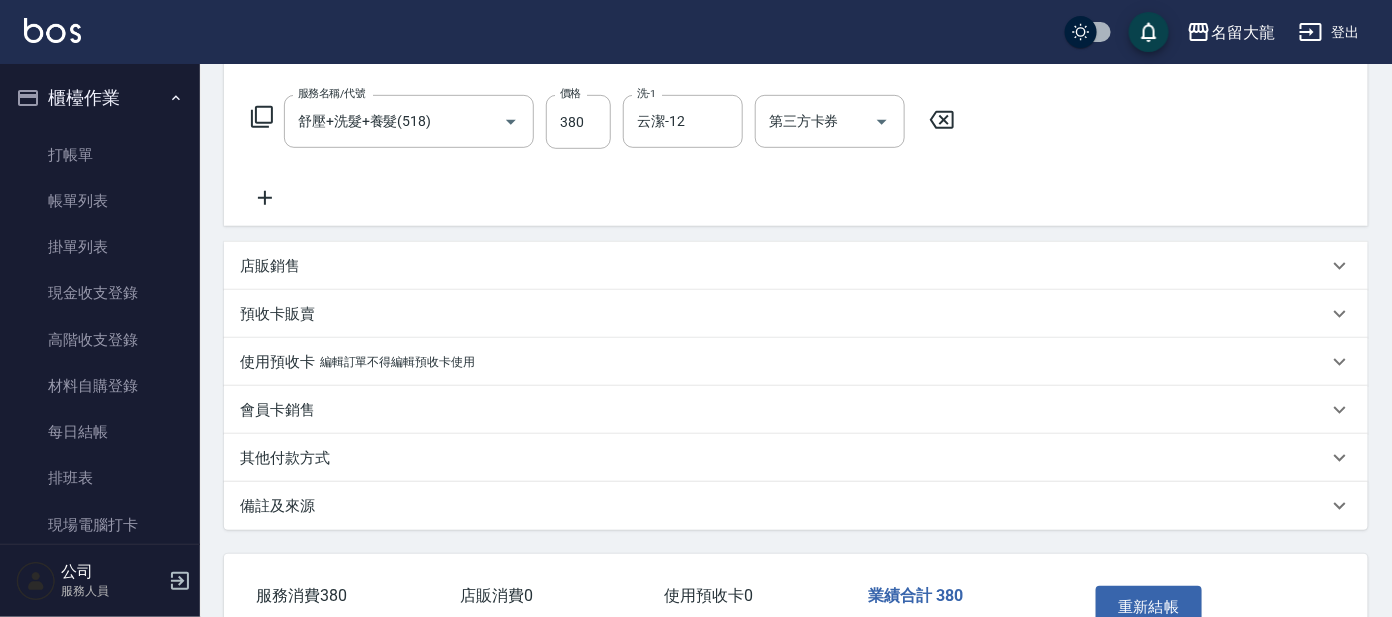 scroll, scrollTop: 428, scrollLeft: 0, axis: vertical 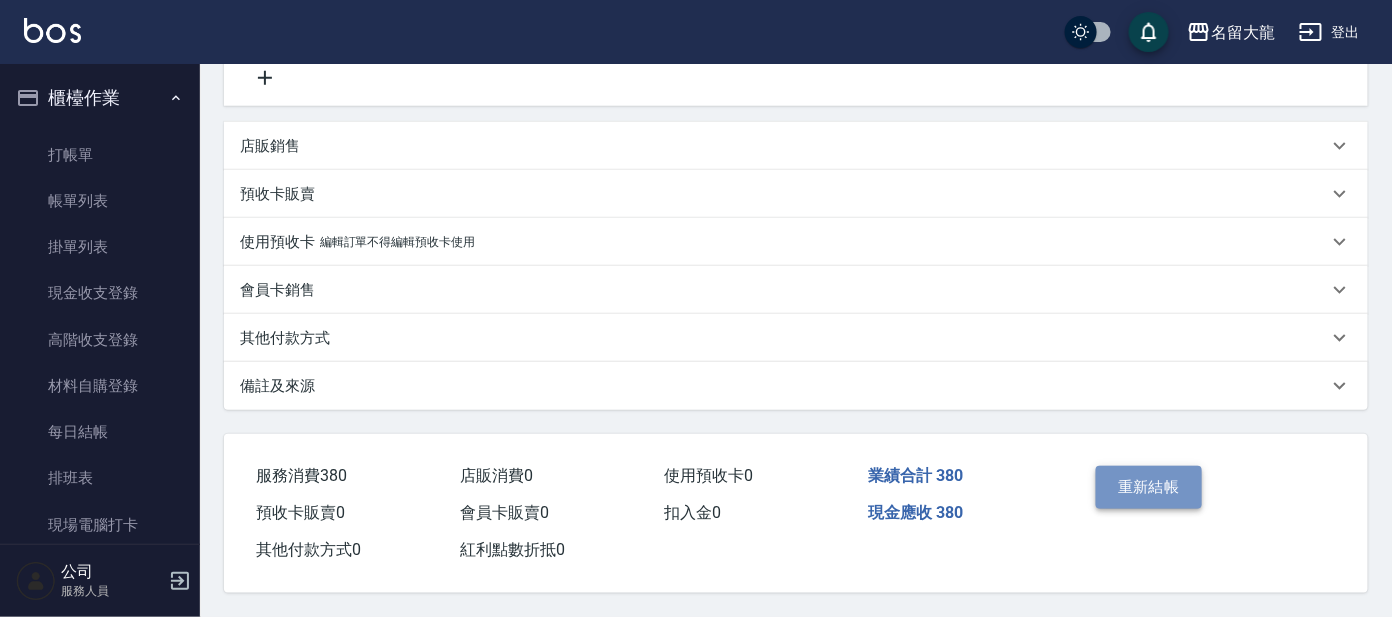 click on "重新結帳" at bounding box center [1149, 487] 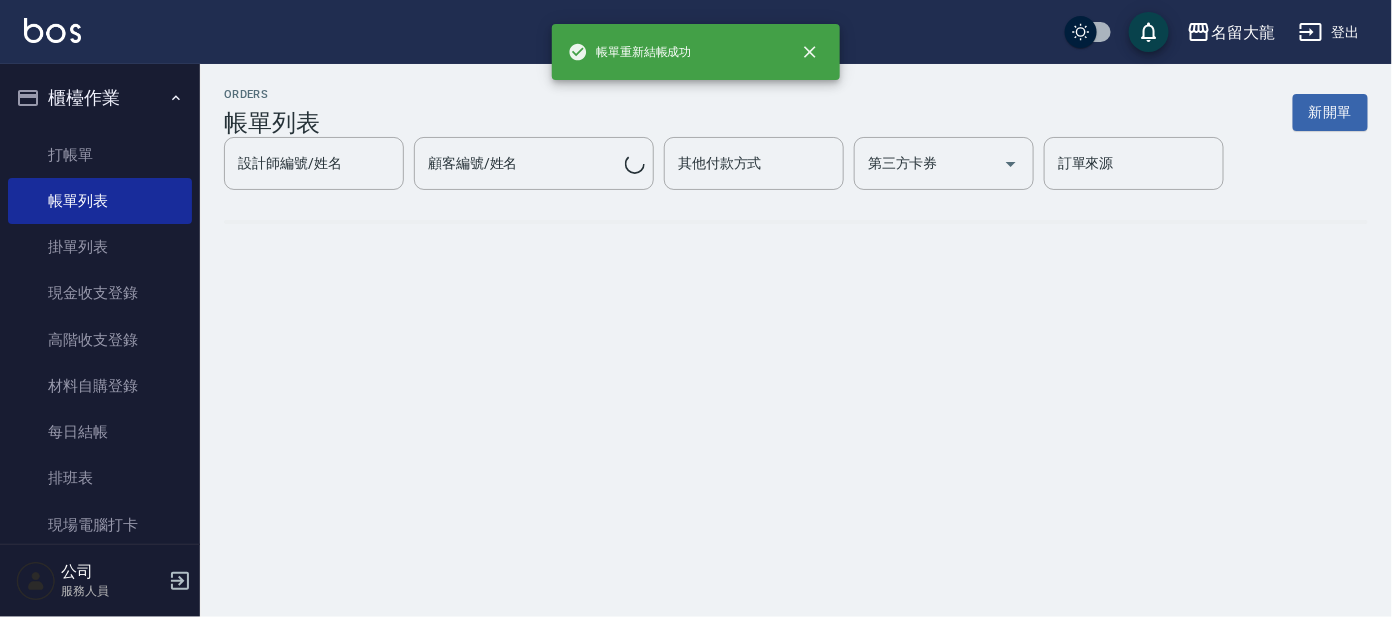 scroll, scrollTop: 0, scrollLeft: 0, axis: both 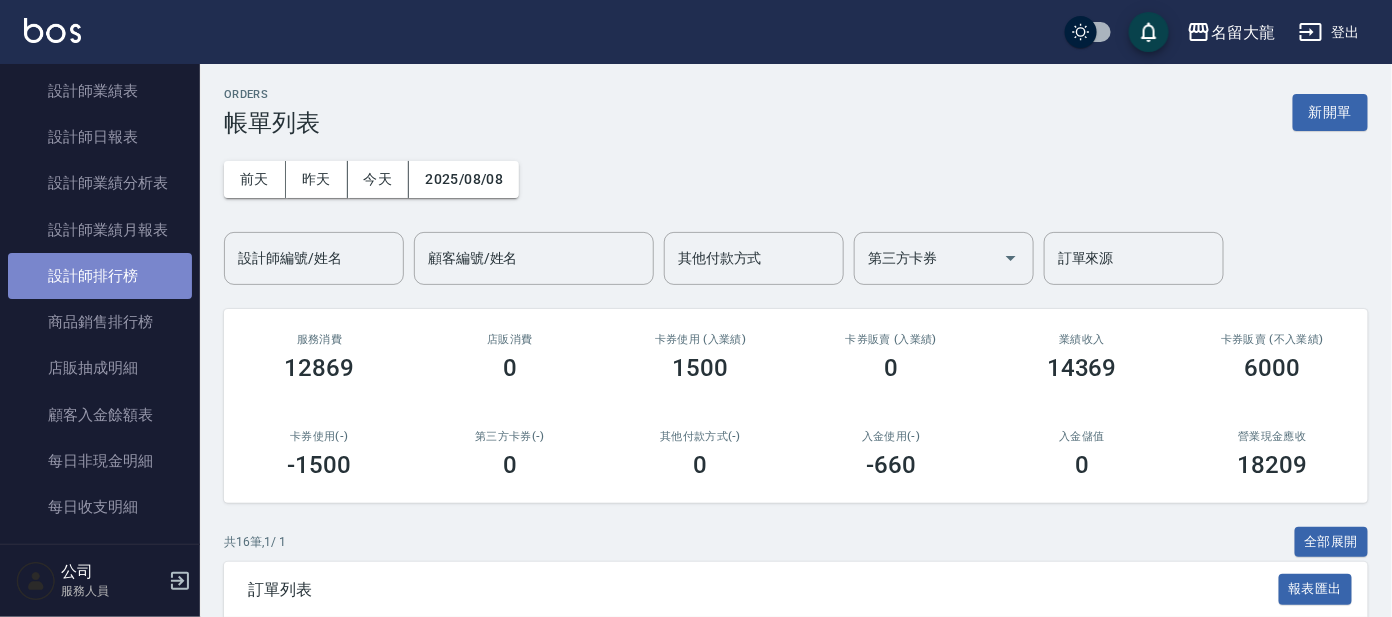 drag, startPoint x: 101, startPoint y: 277, endPoint x: 79, endPoint y: 266, distance: 24.596748 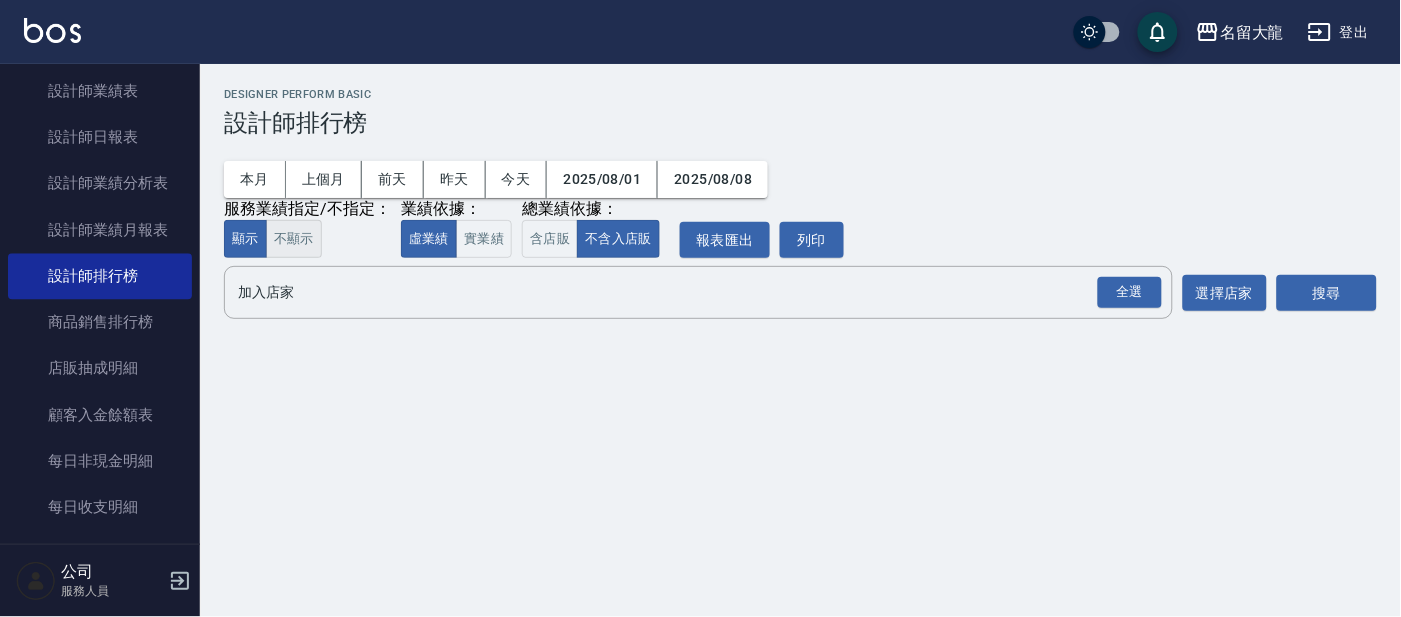click on "不顯示" at bounding box center (294, 239) 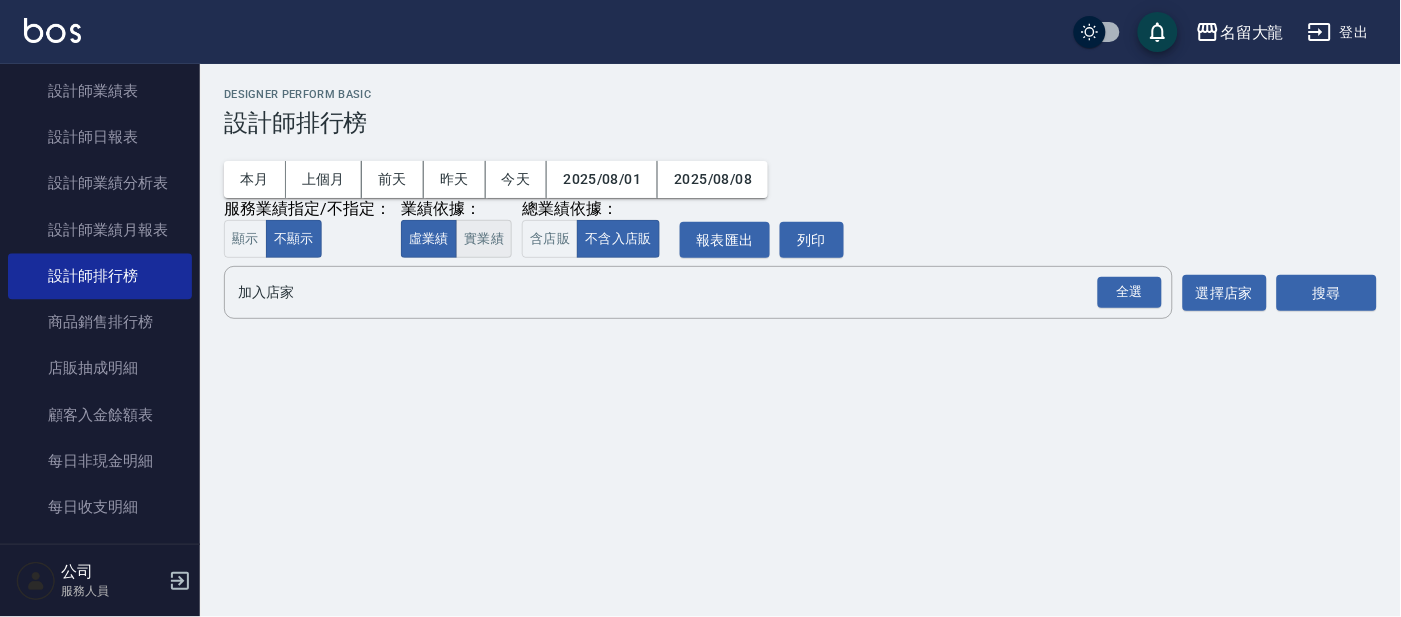click on "實業績" at bounding box center [484, 239] 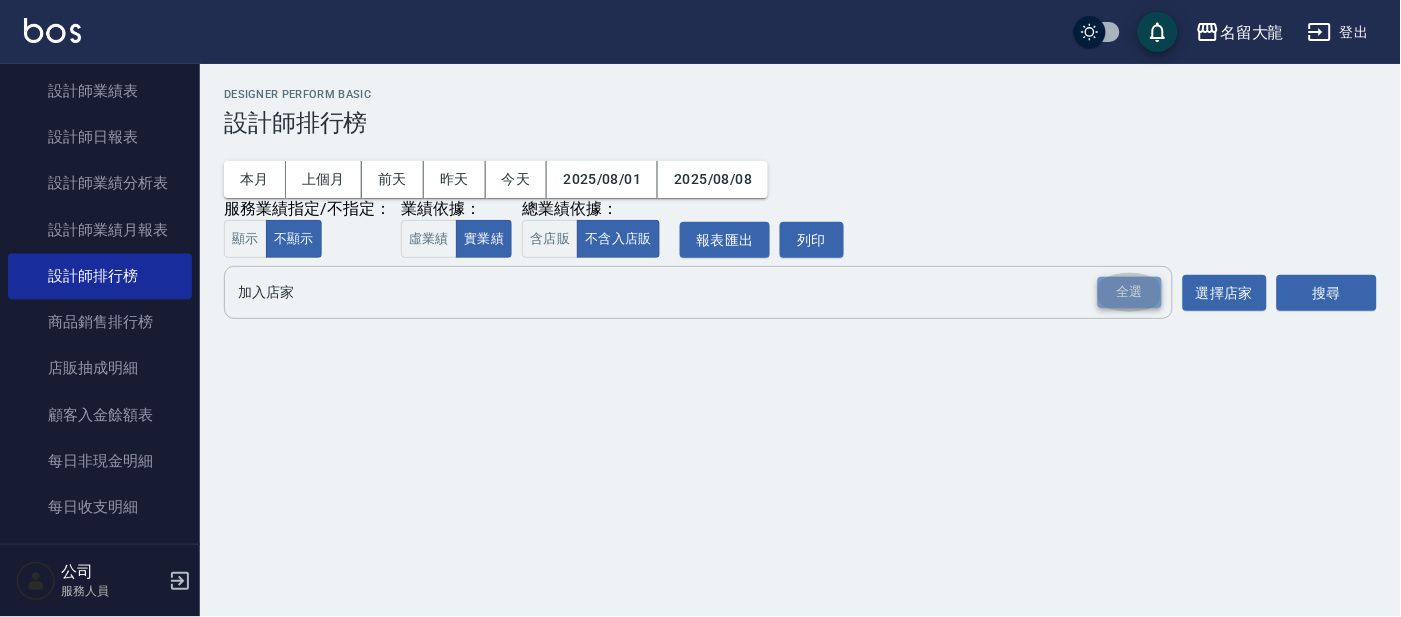 click on "全選" at bounding box center (1130, 292) 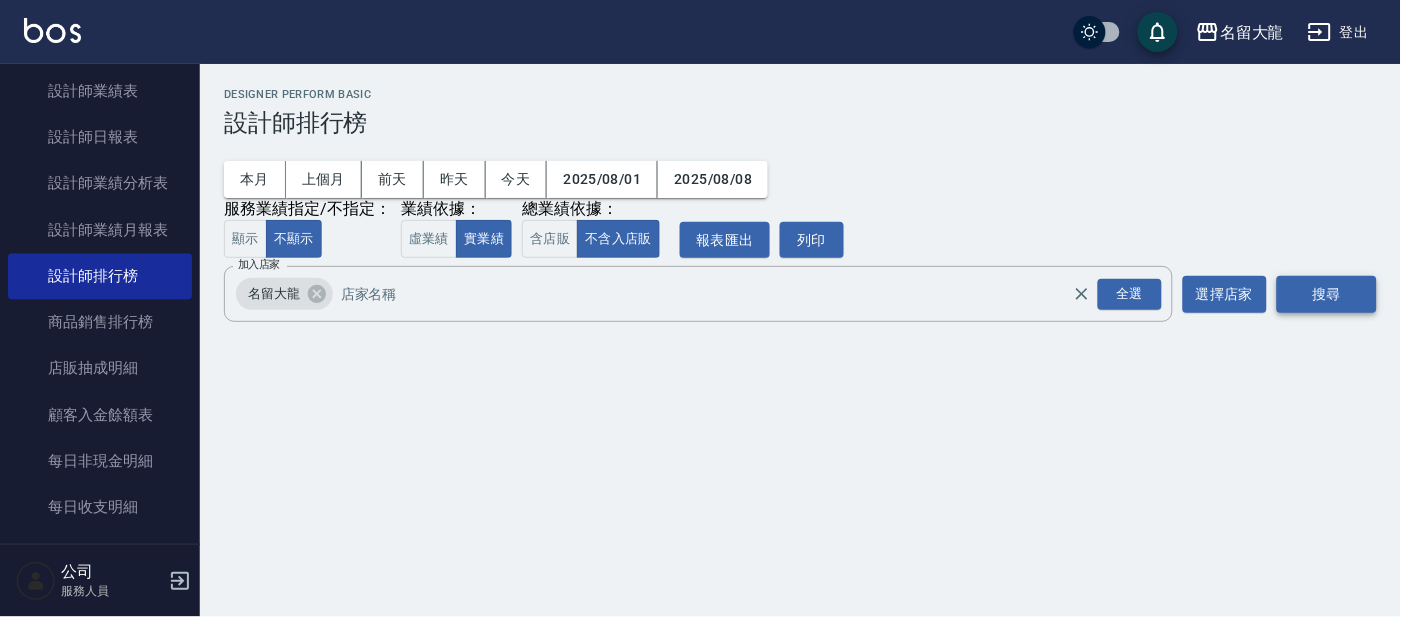 drag, startPoint x: 1327, startPoint y: 289, endPoint x: 1340, endPoint y: 289, distance: 13 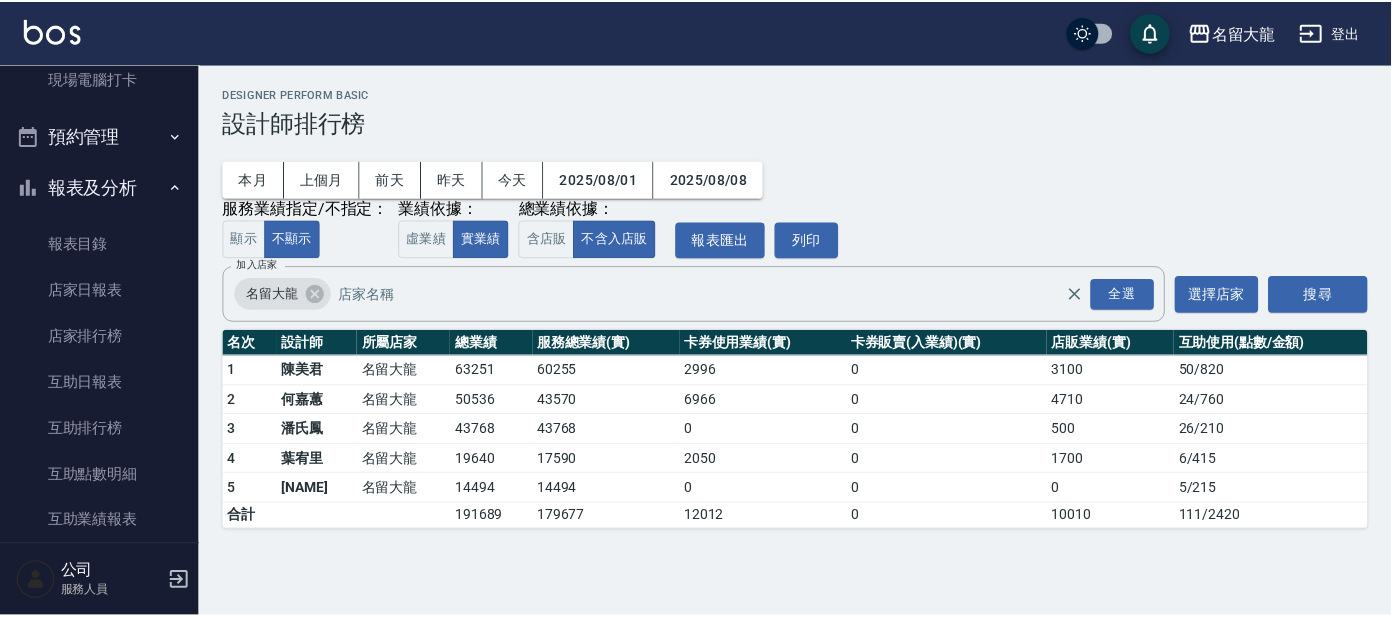 scroll, scrollTop: 0, scrollLeft: 0, axis: both 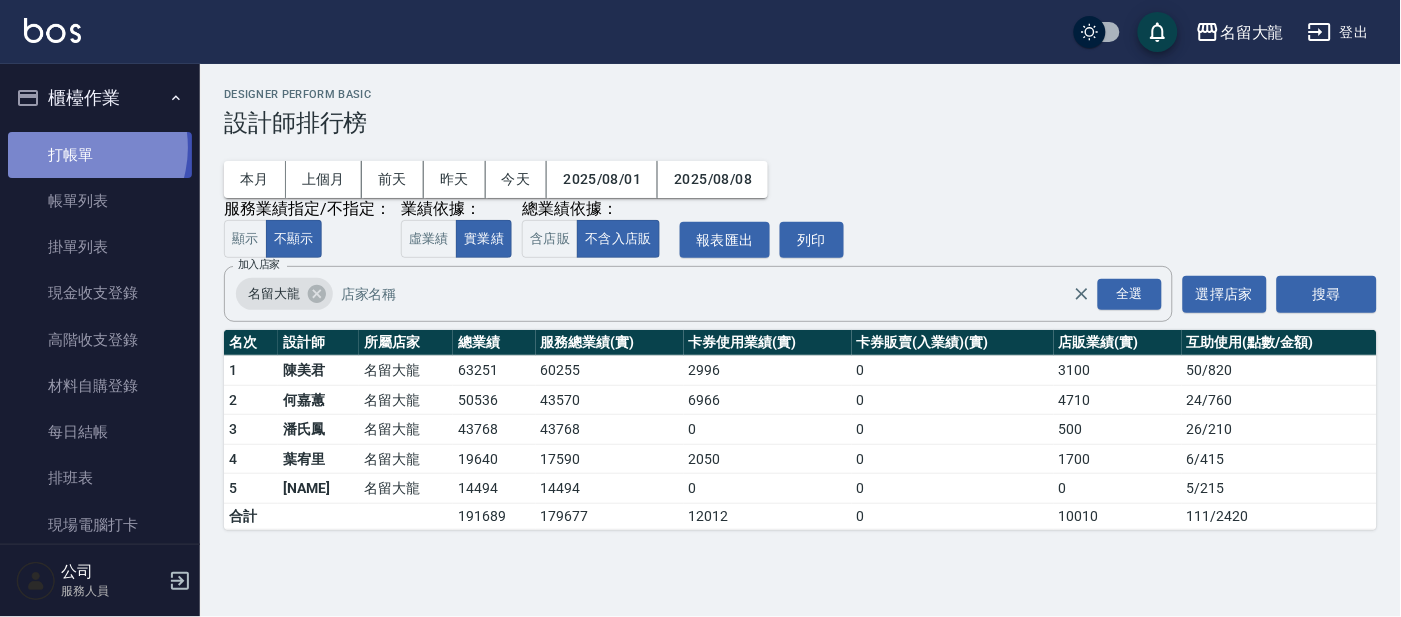 click on "打帳單" at bounding box center [100, 155] 